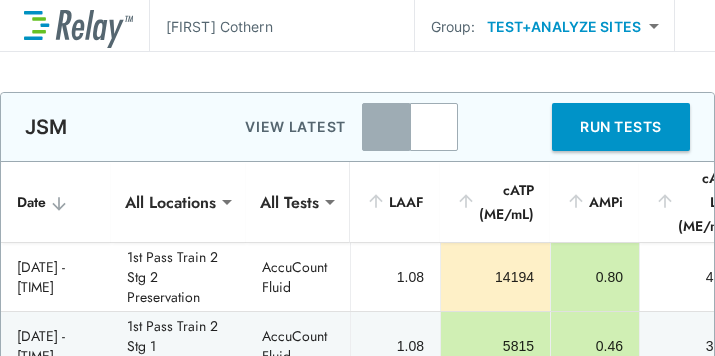 scroll, scrollTop: 0, scrollLeft: 0, axis: both 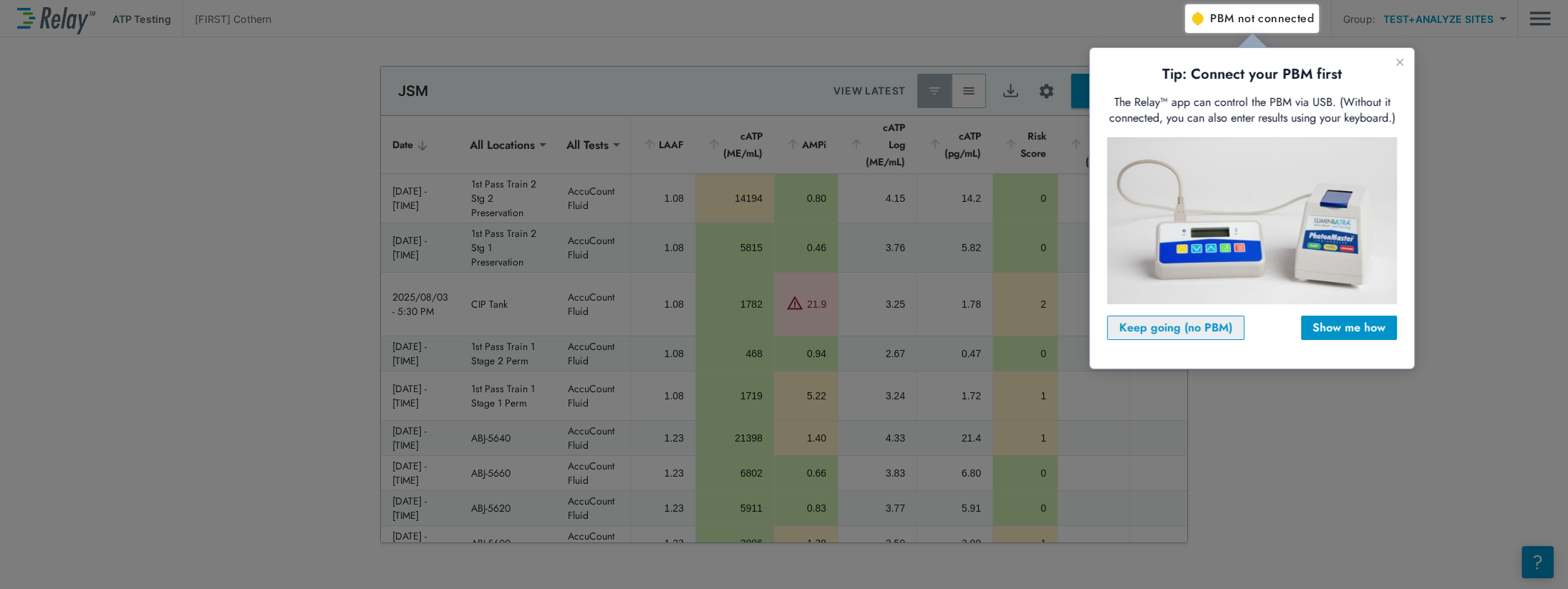 click on "Keep going (no PBM)" at bounding box center (1176, 328) 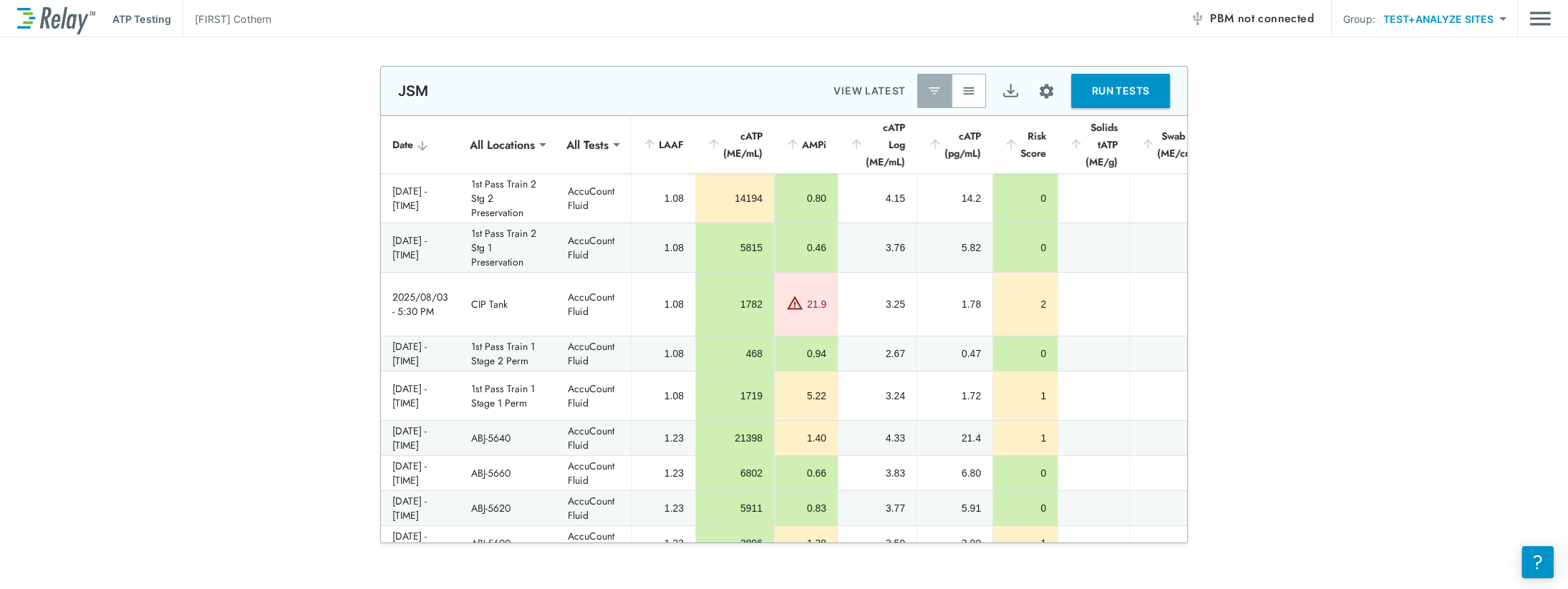 click on "RUN TESTS" at bounding box center (1121, 91) 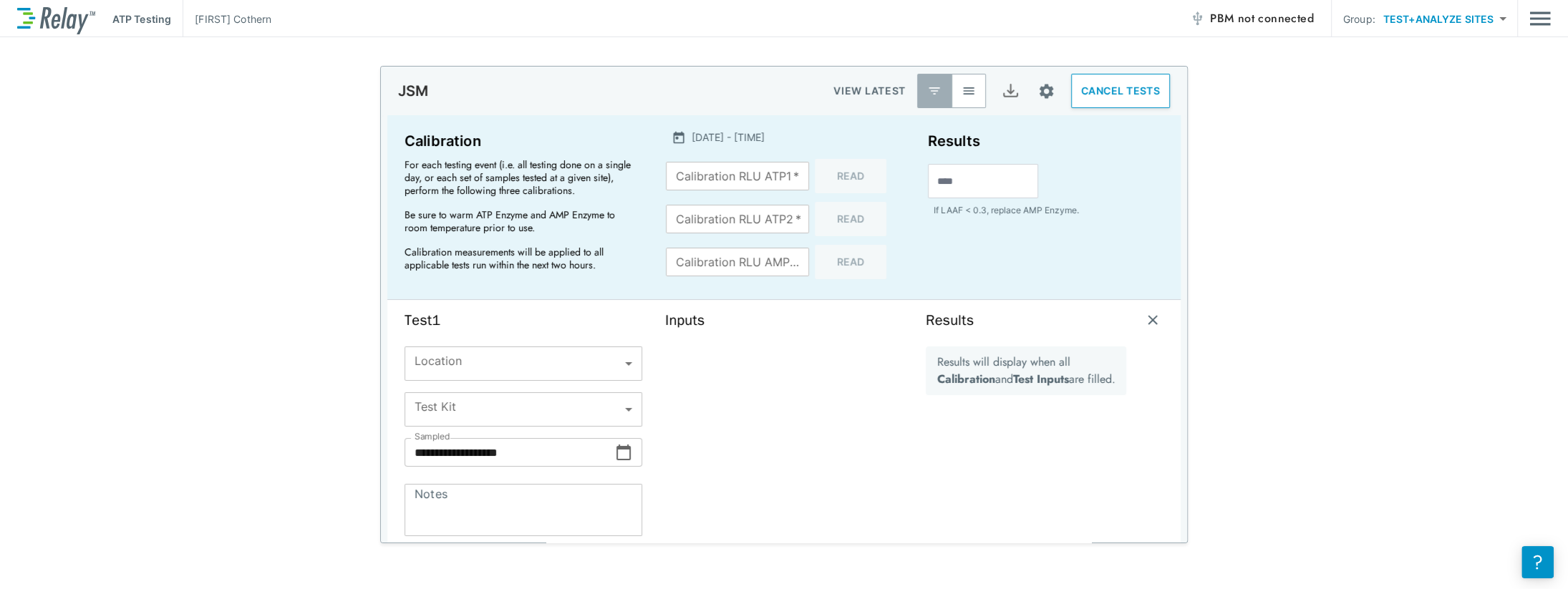 click on "Calibration RLU ATP2   * Calibration RLU ATP2   * Read" at bounding box center [783, 219] 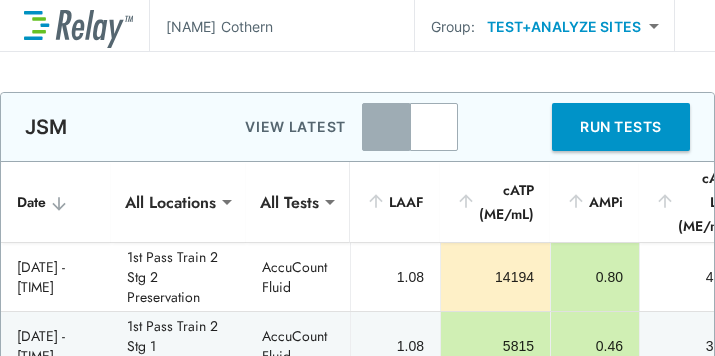 scroll, scrollTop: 0, scrollLeft: 0, axis: both 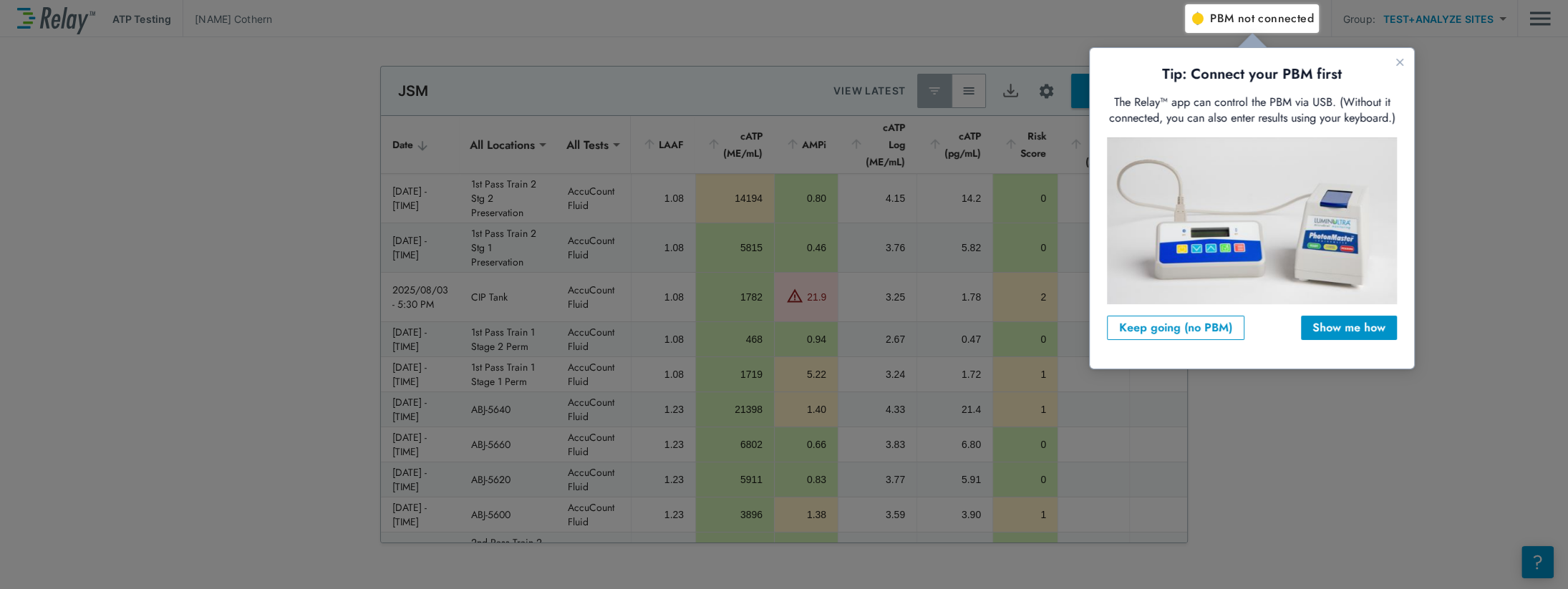 click on "PBM   not connected" at bounding box center (1262, 19) 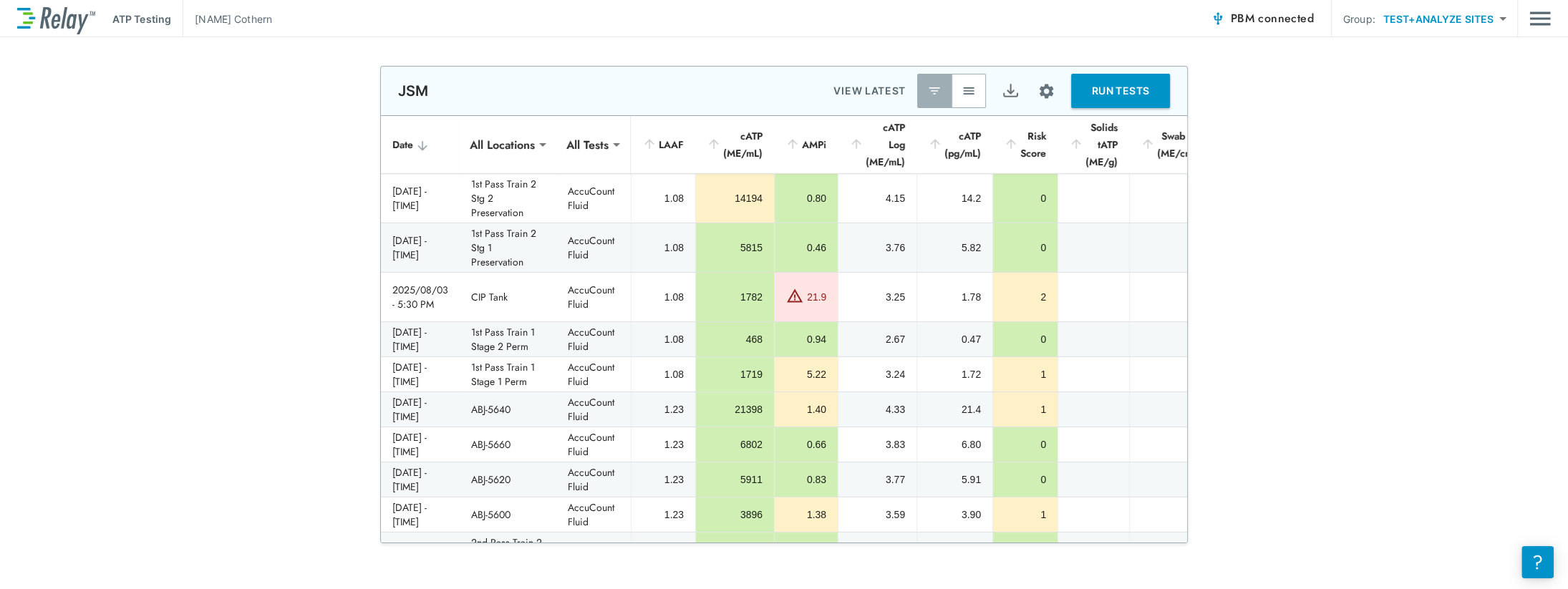 click on "RUN TESTS" at bounding box center [1121, 91] 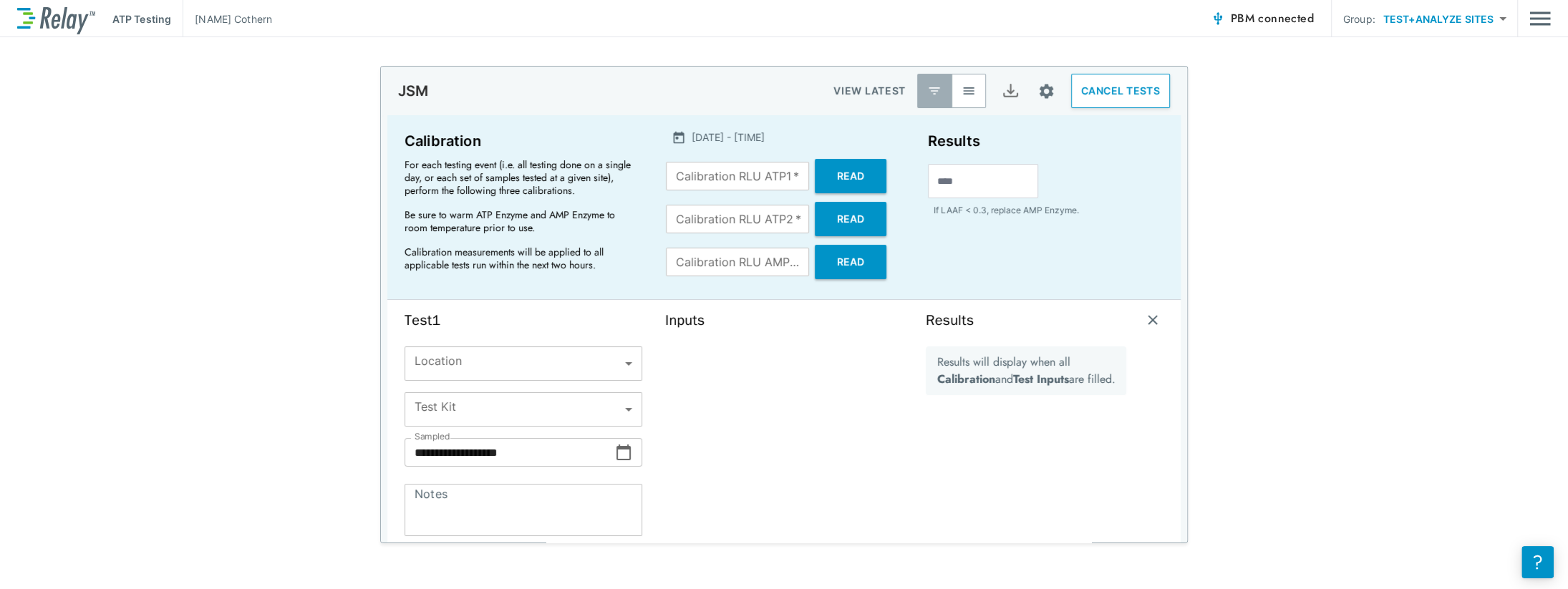 click on "**********" at bounding box center (784, 294) 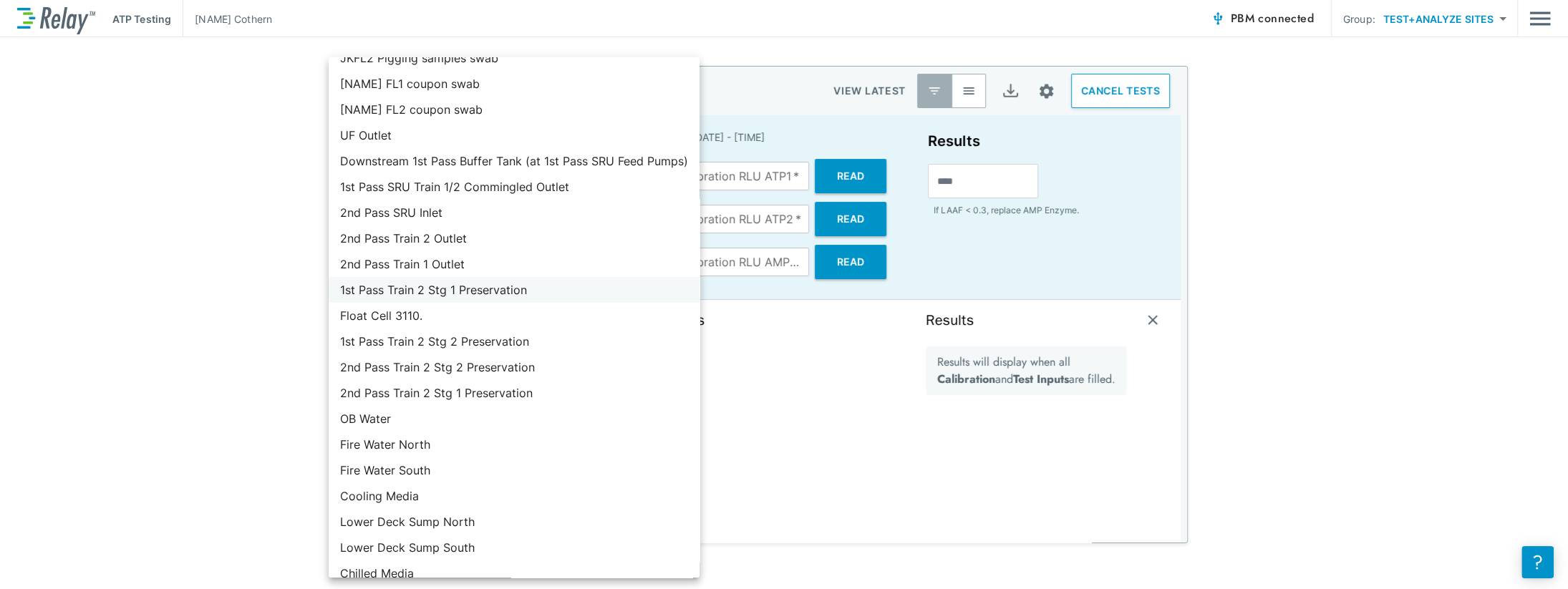 scroll, scrollTop: 409, scrollLeft: 0, axis: vertical 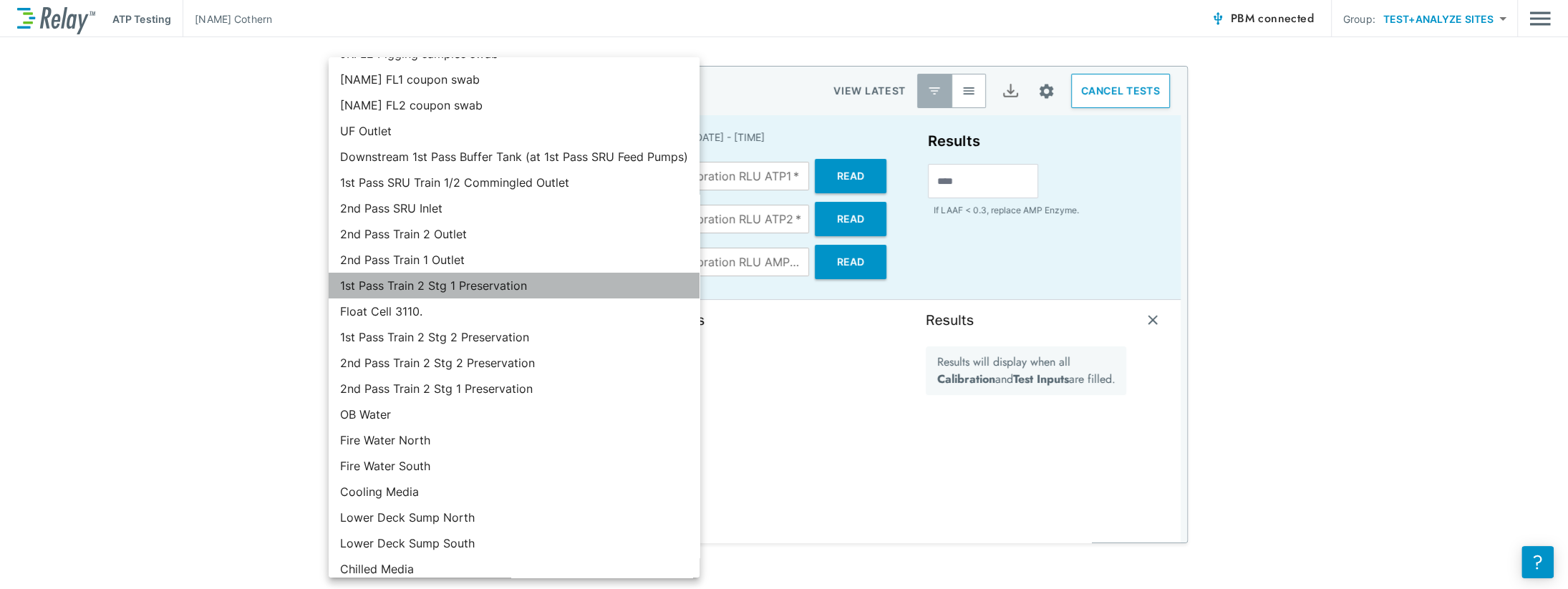 click on "1st Pass Train 2 Stg 1 Preservation" at bounding box center [514, 286] 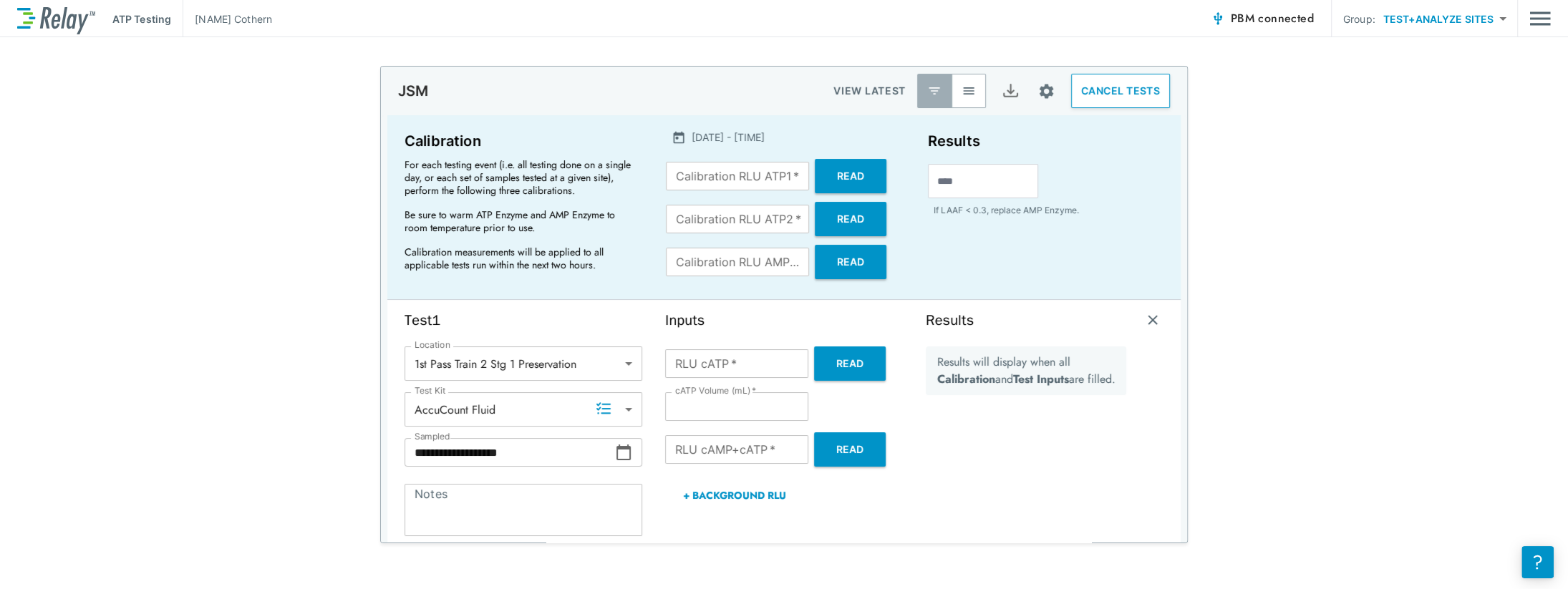 click on "+ Background RLU" at bounding box center (734, 495) 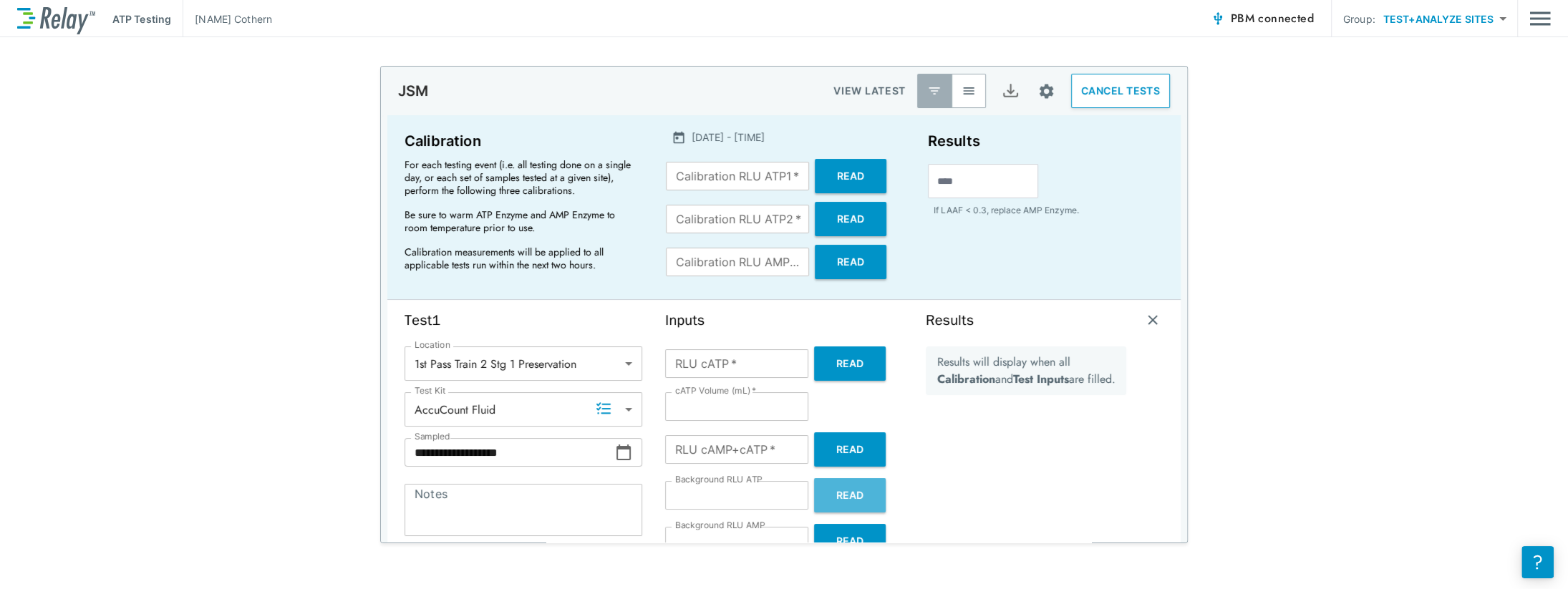 click on "Read" at bounding box center (850, 495) 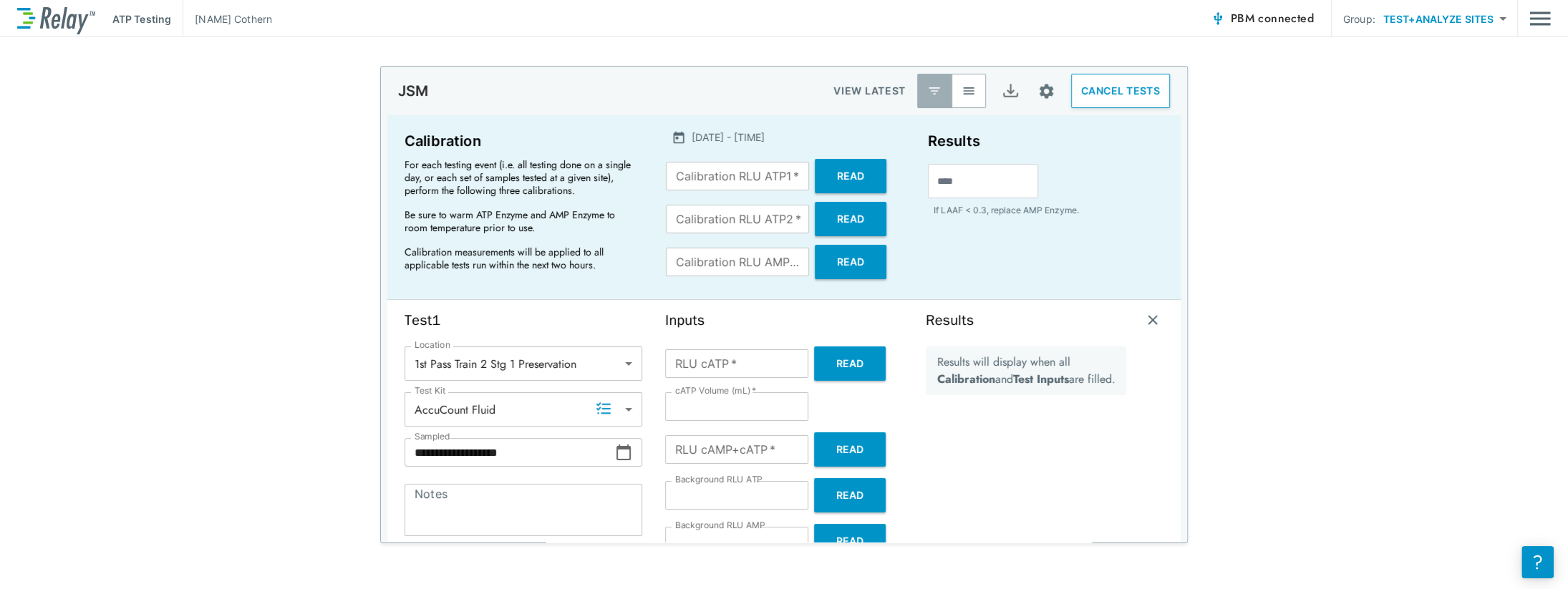 click on "Read" at bounding box center [850, 495] 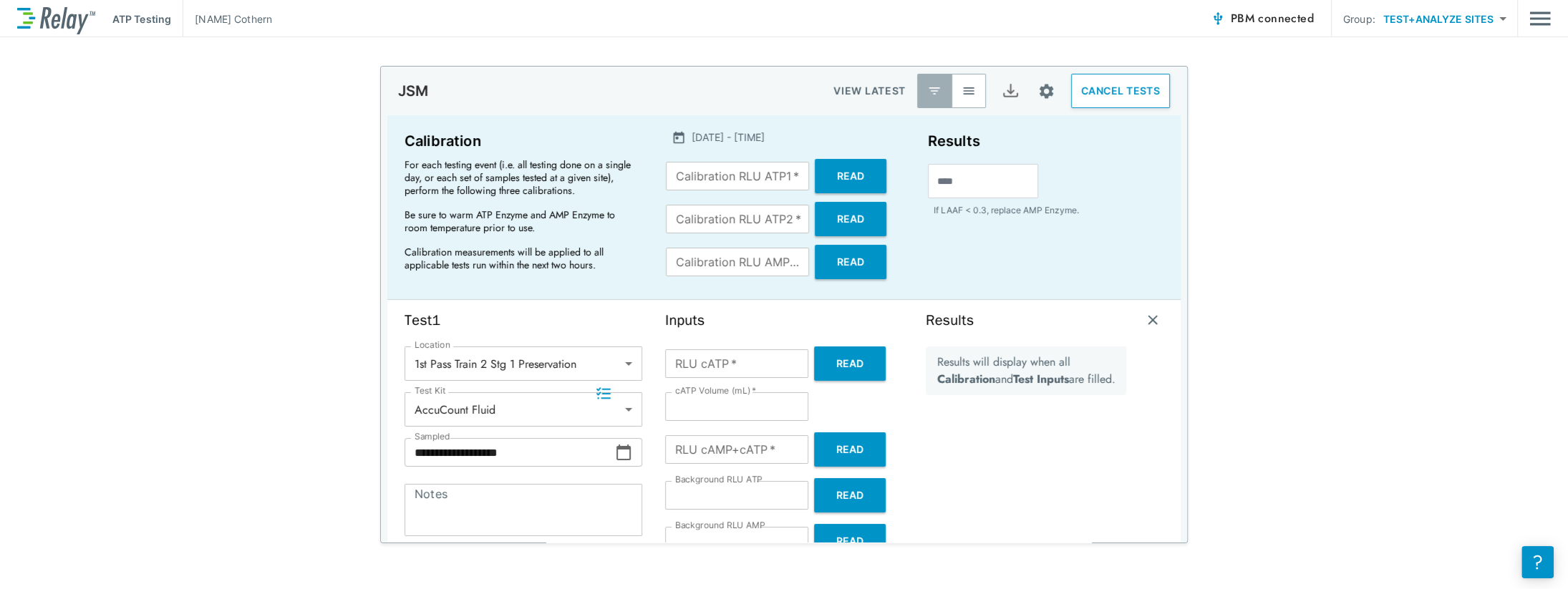 scroll, scrollTop: 15, scrollLeft: 0, axis: vertical 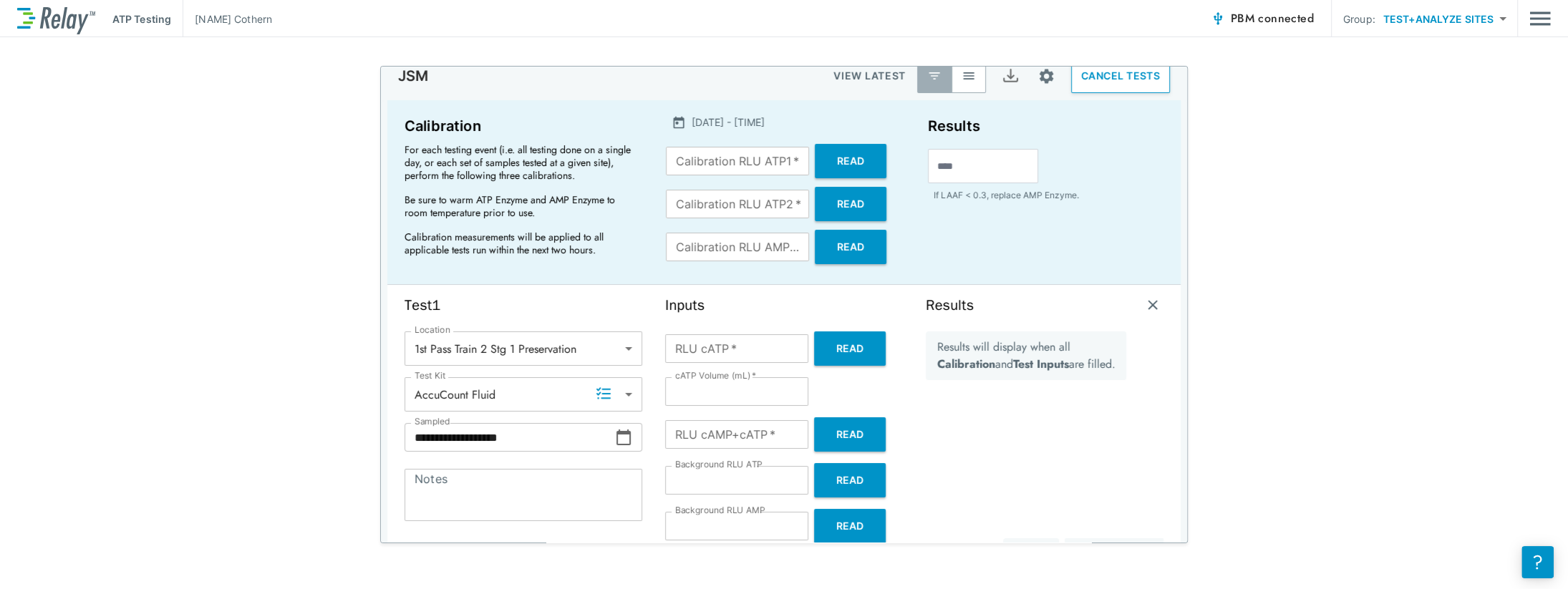 click on "Read" at bounding box center (851, 161) 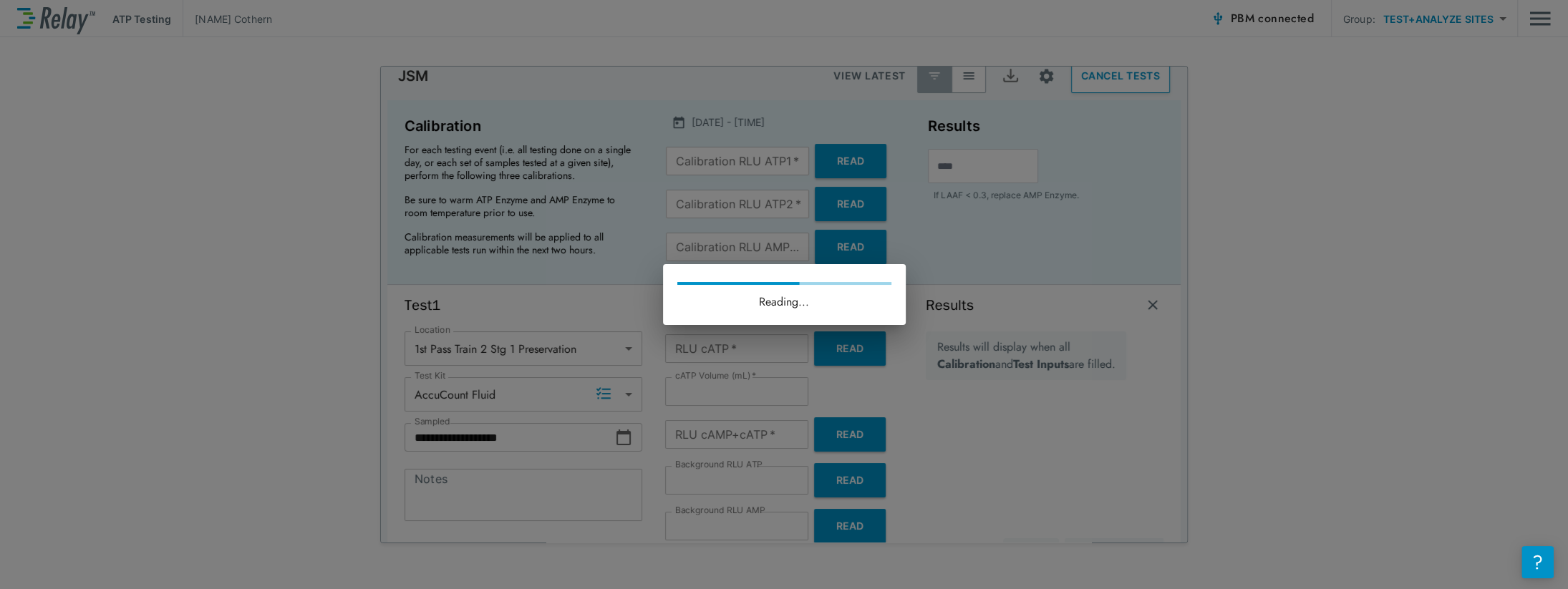type on "*****" 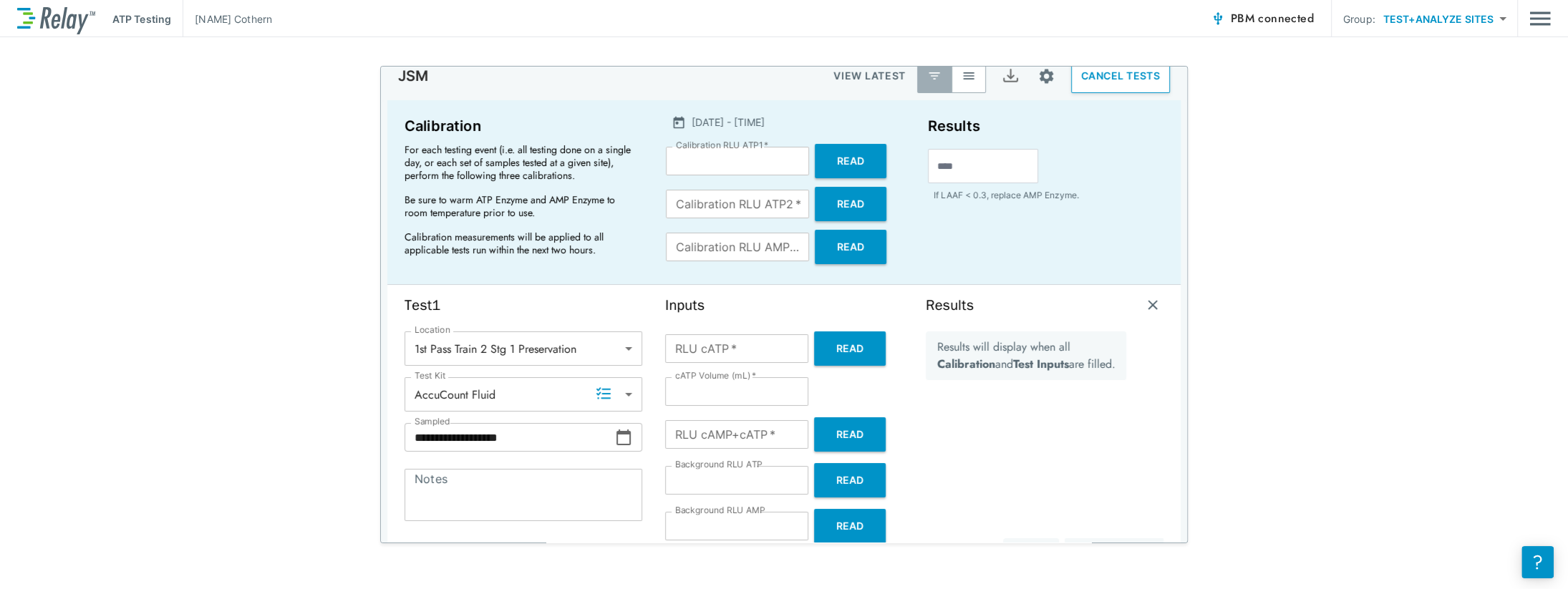 click on "Read" at bounding box center [851, 204] 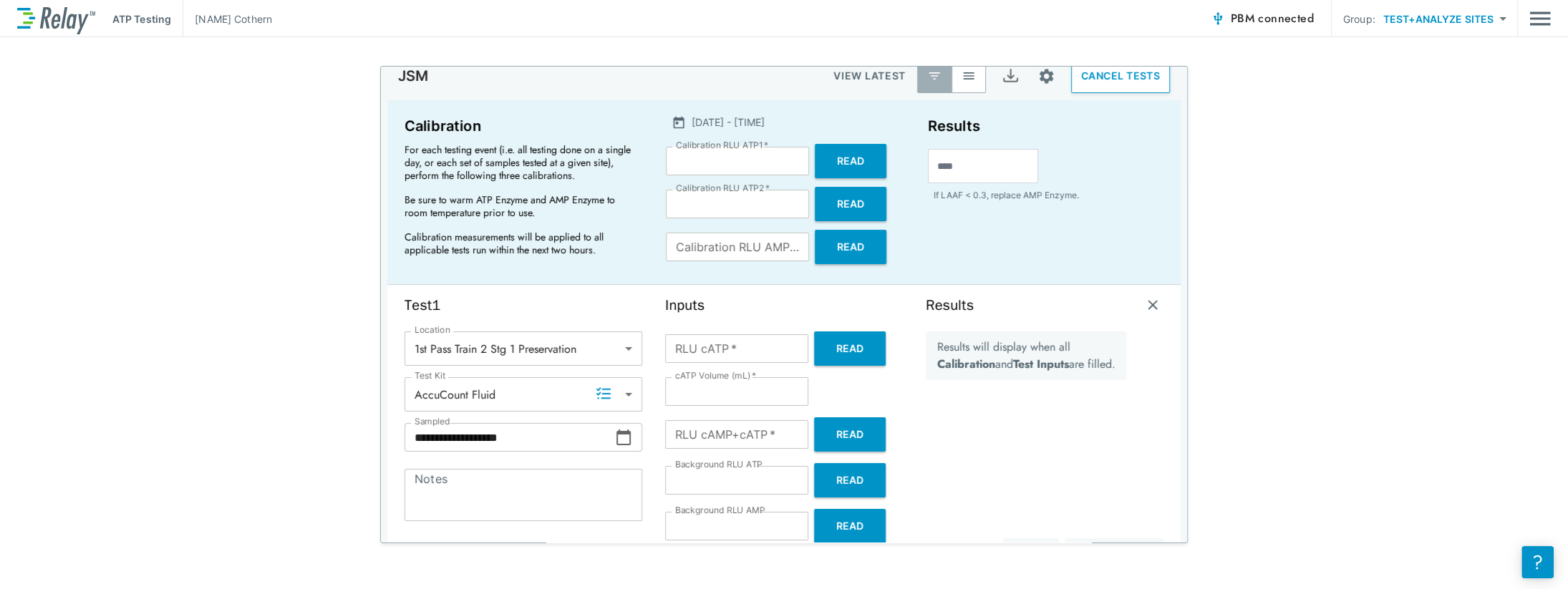 type on "*****" 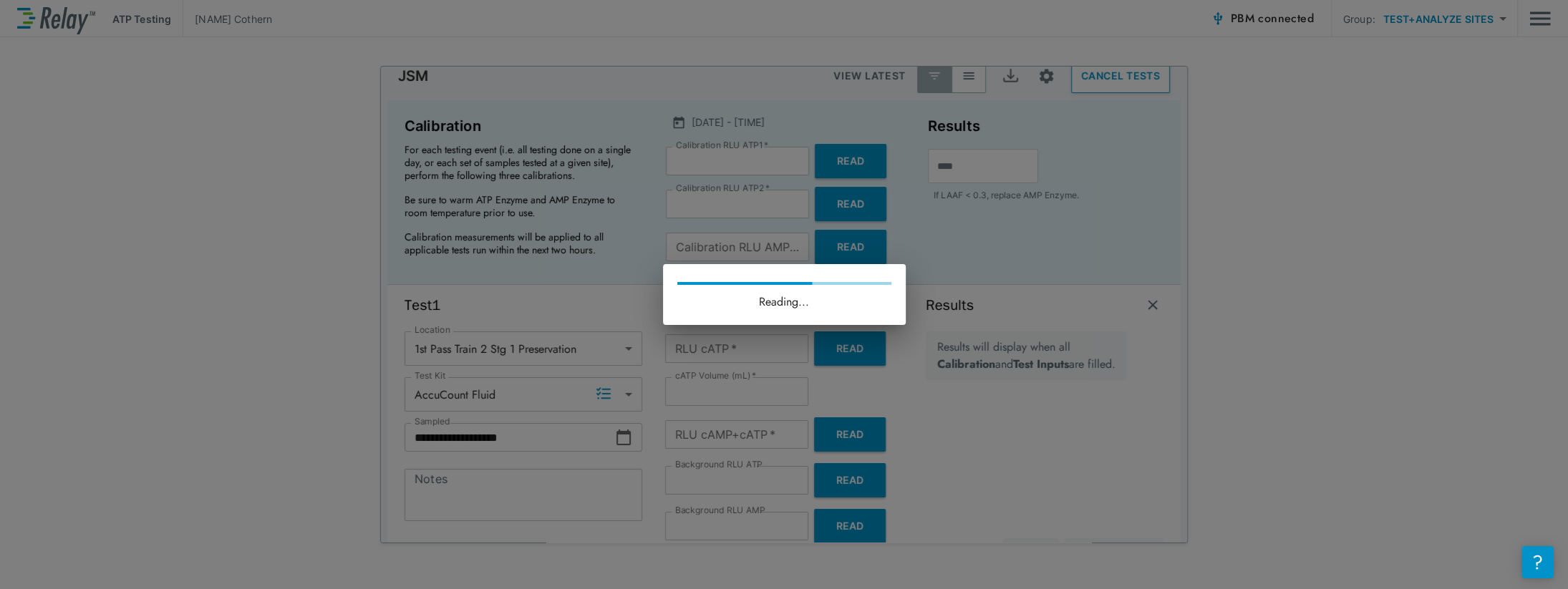 type on "*****" 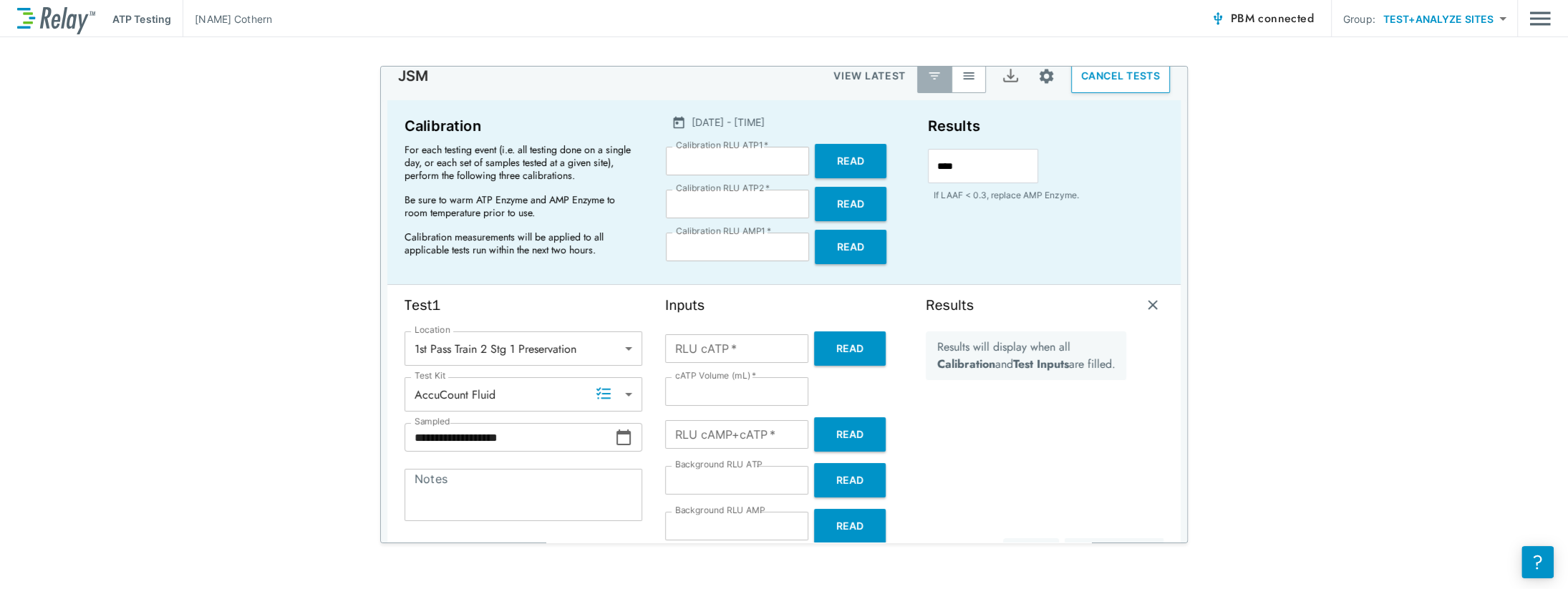 click on "Read" at bounding box center [850, 349] 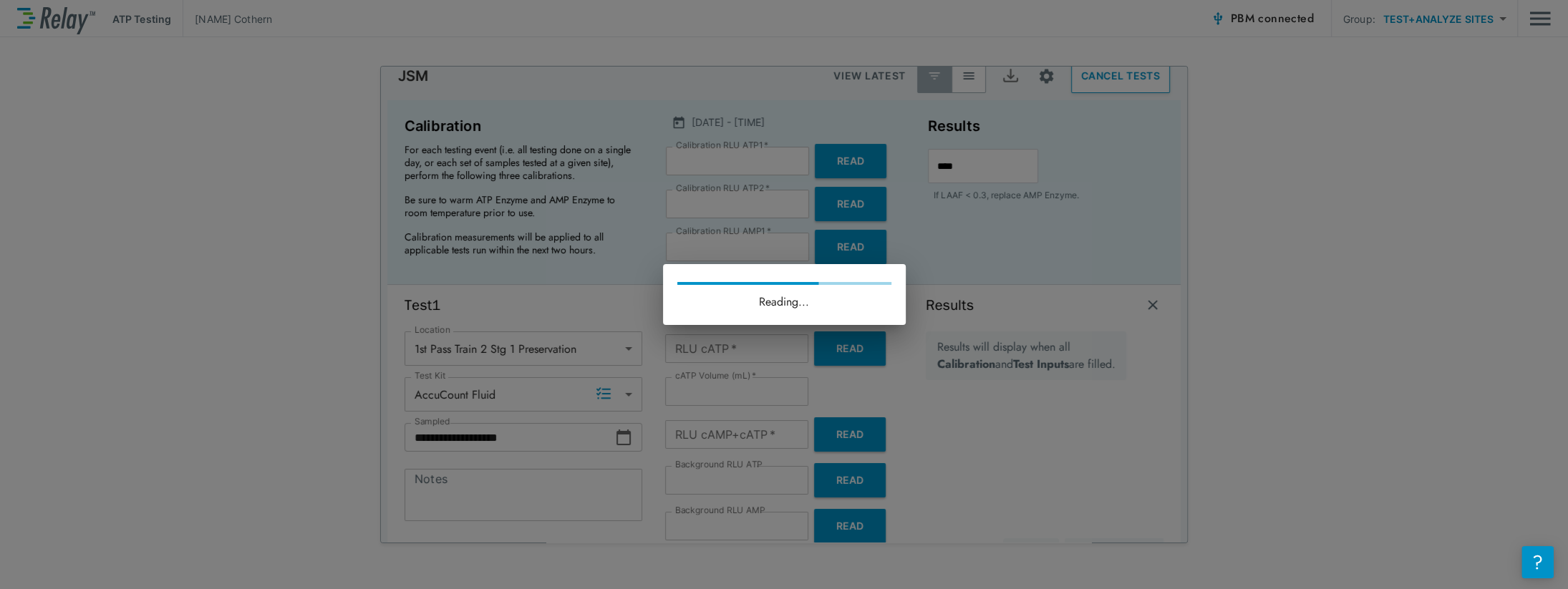 type on "****" 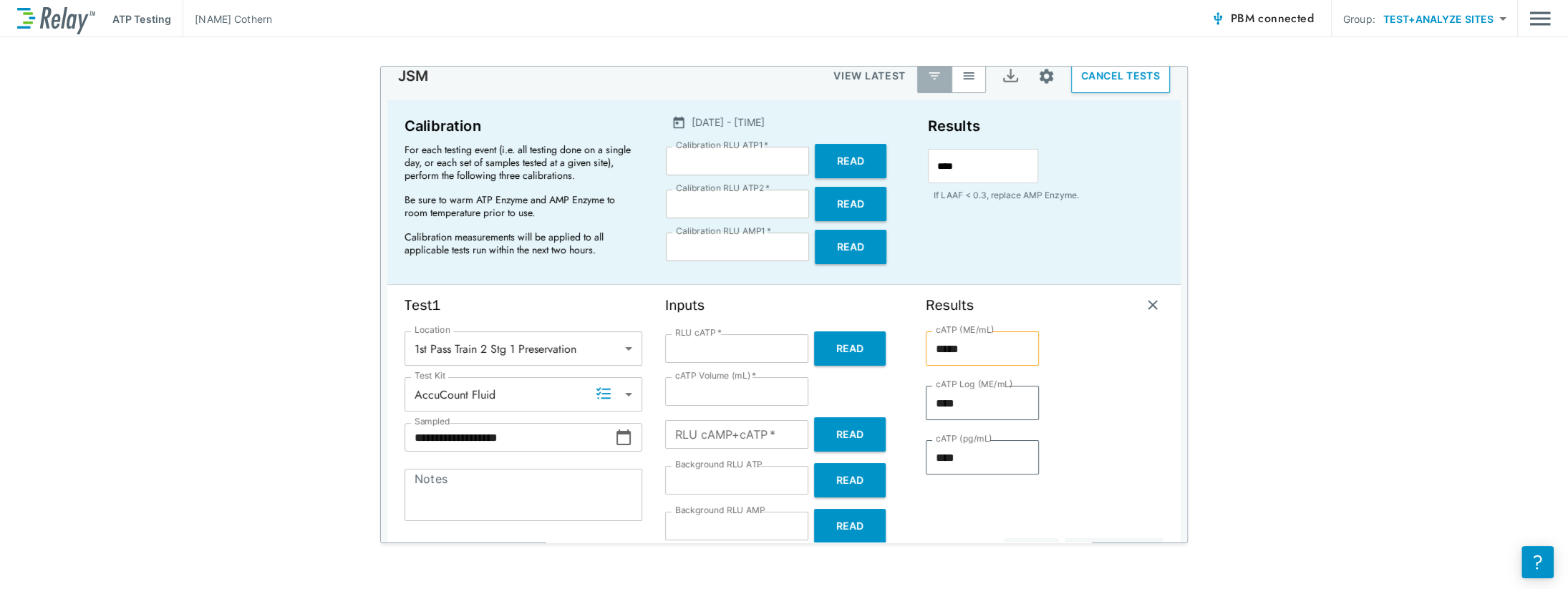 click on "Read" at bounding box center (850, 434) 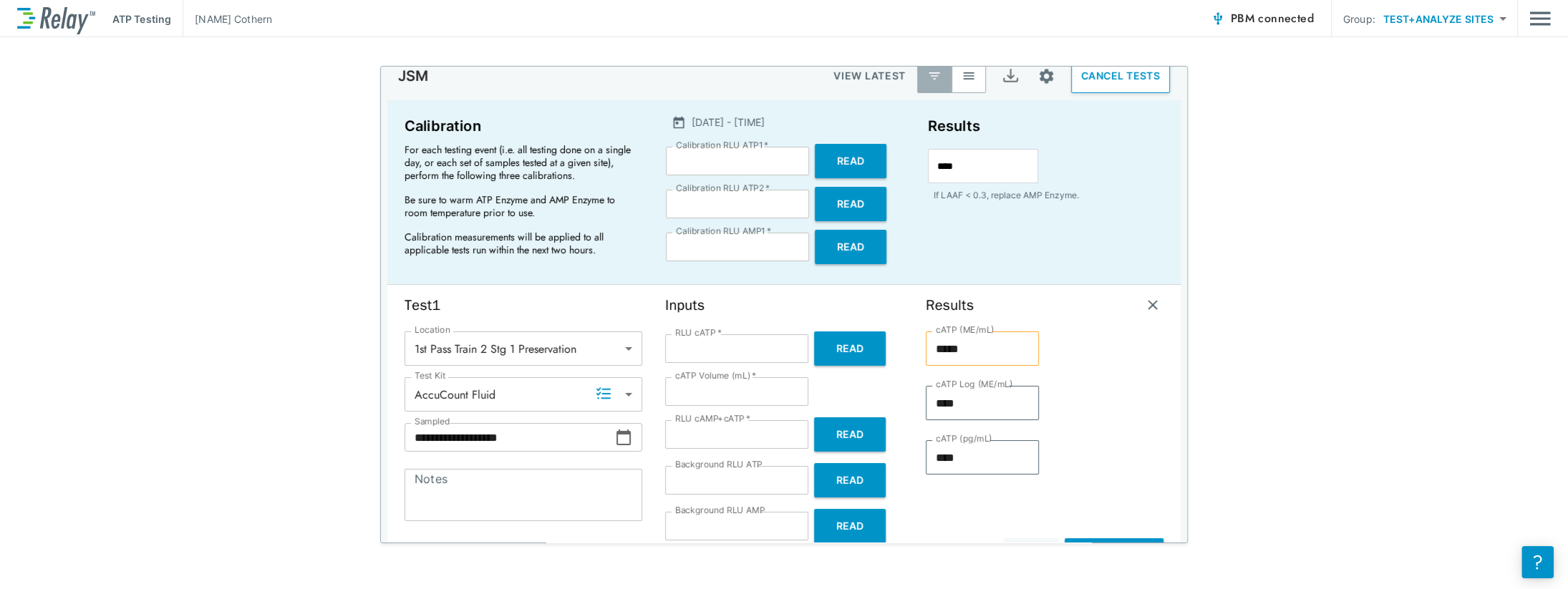 type on "***" 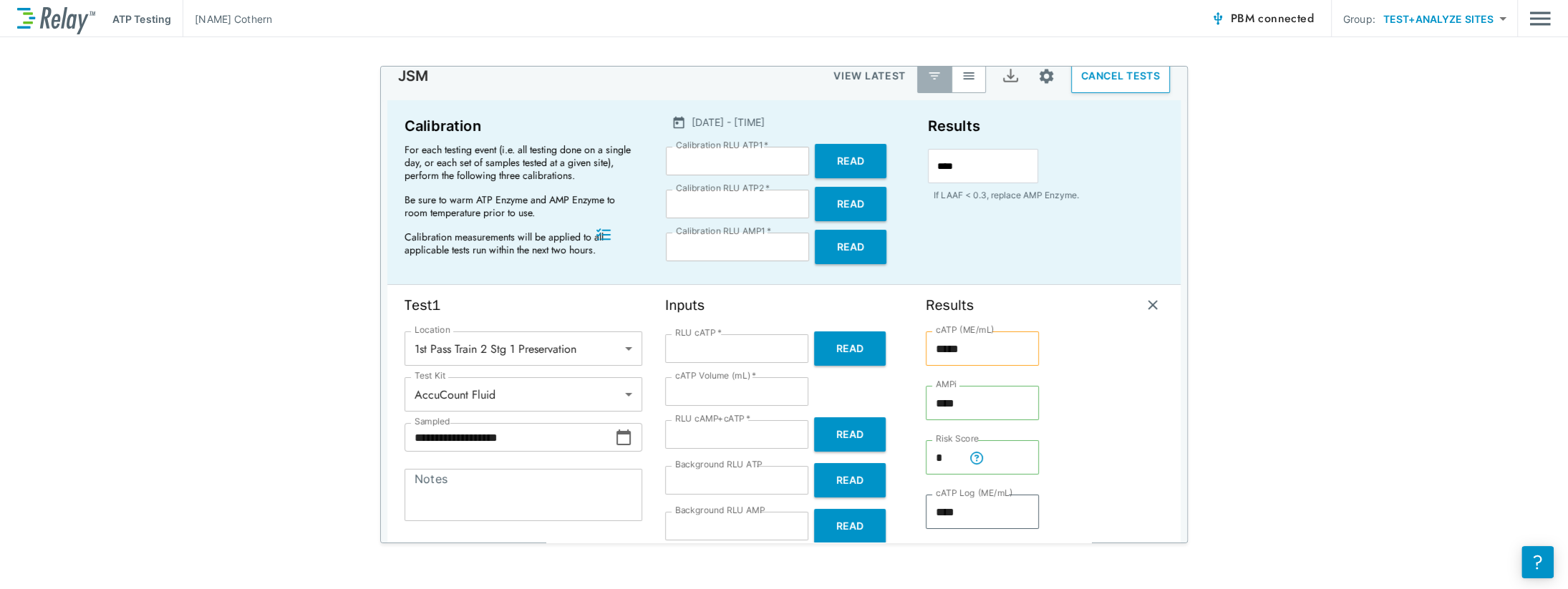 scroll, scrollTop: 178, scrollLeft: 0, axis: vertical 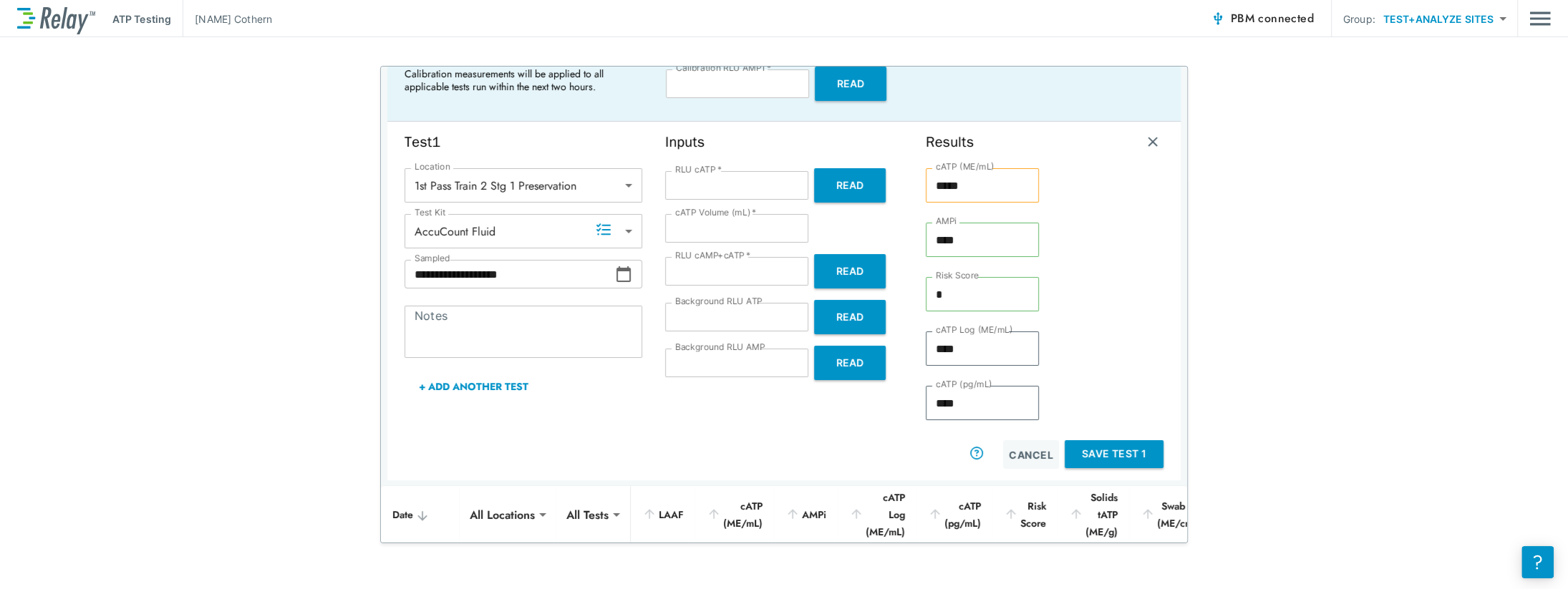 click on "Save Test 1" at bounding box center [1114, 454] 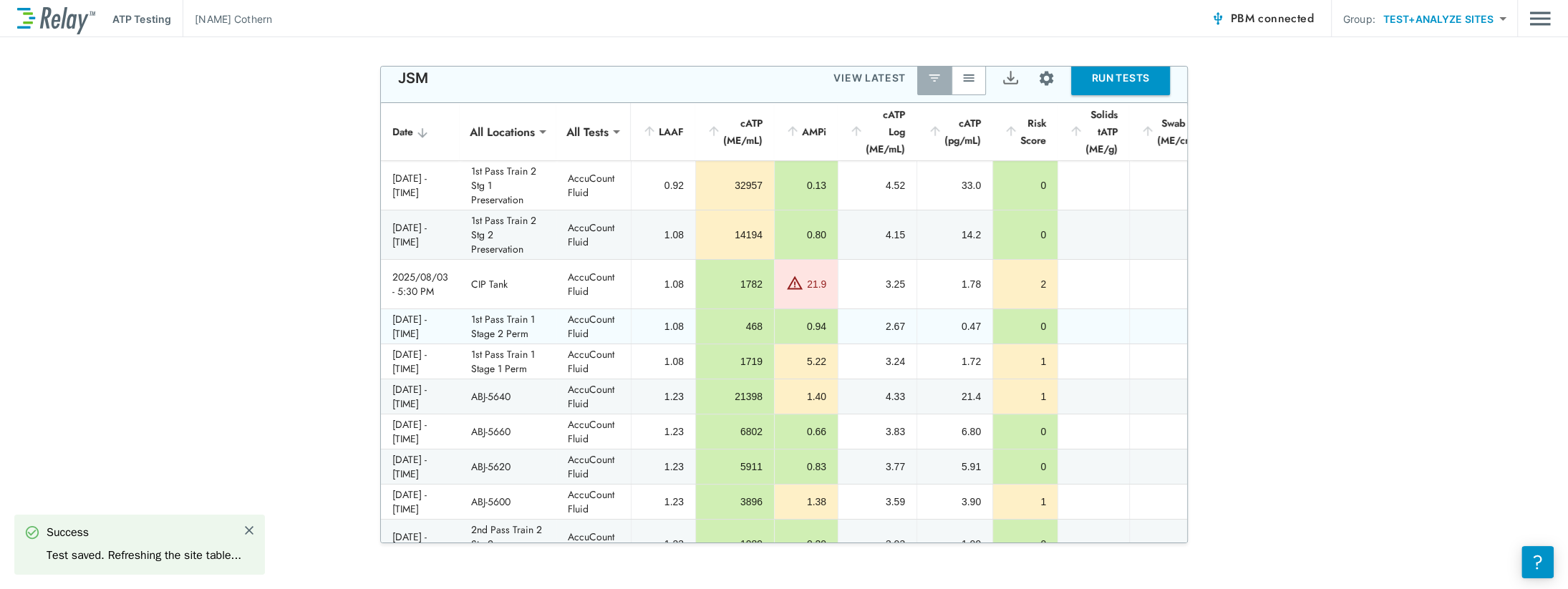 scroll, scrollTop: 0, scrollLeft: 0, axis: both 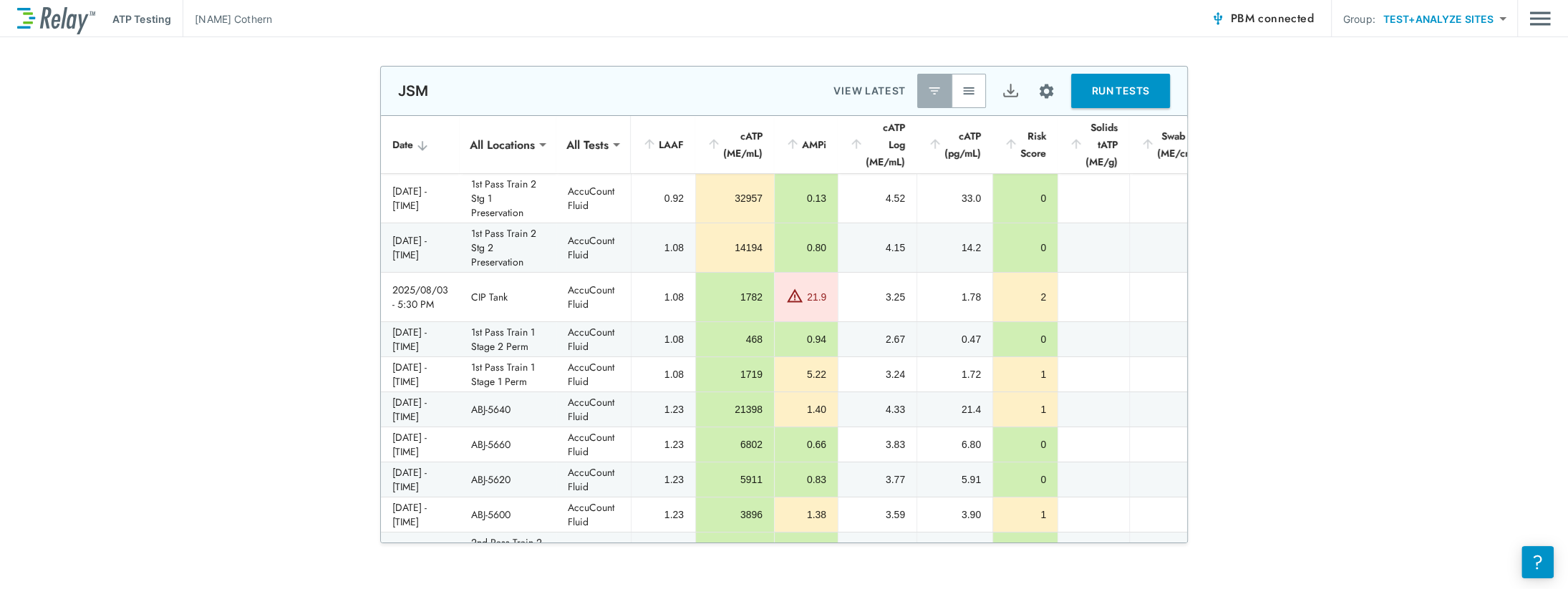 click on "RUN TESTS" at bounding box center (1121, 91) 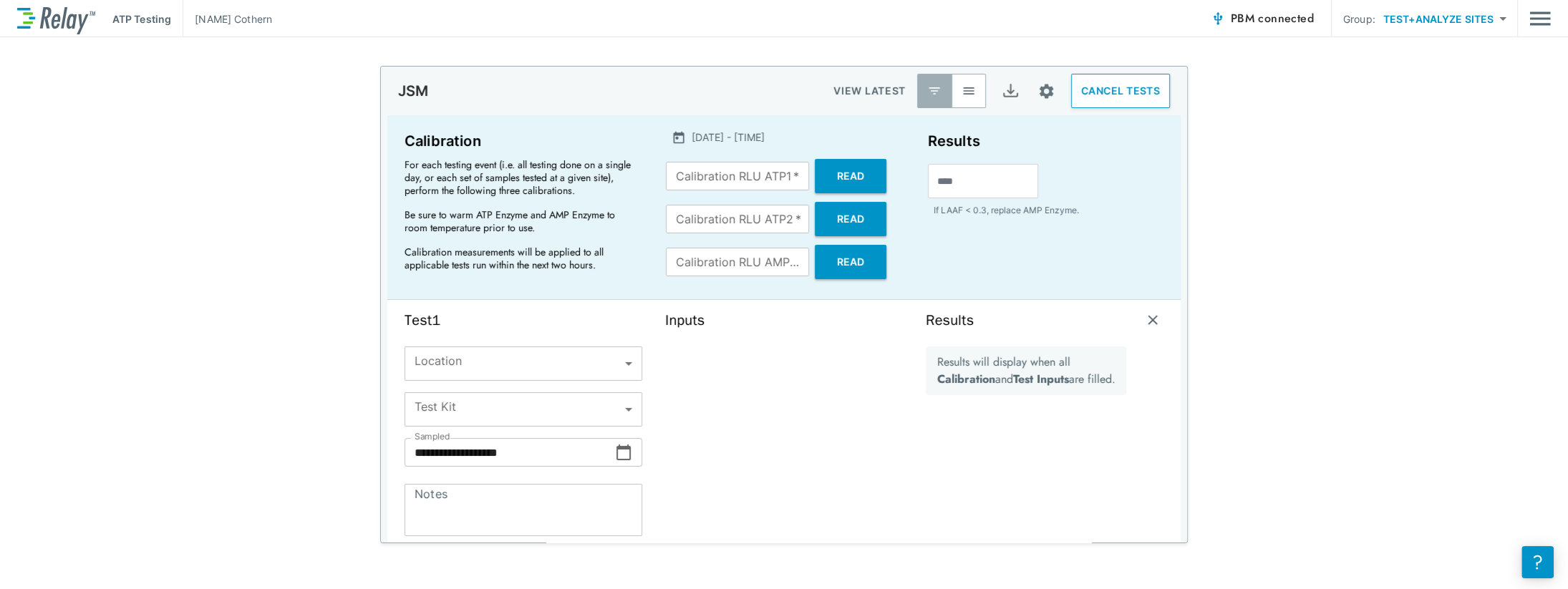 type on "*****" 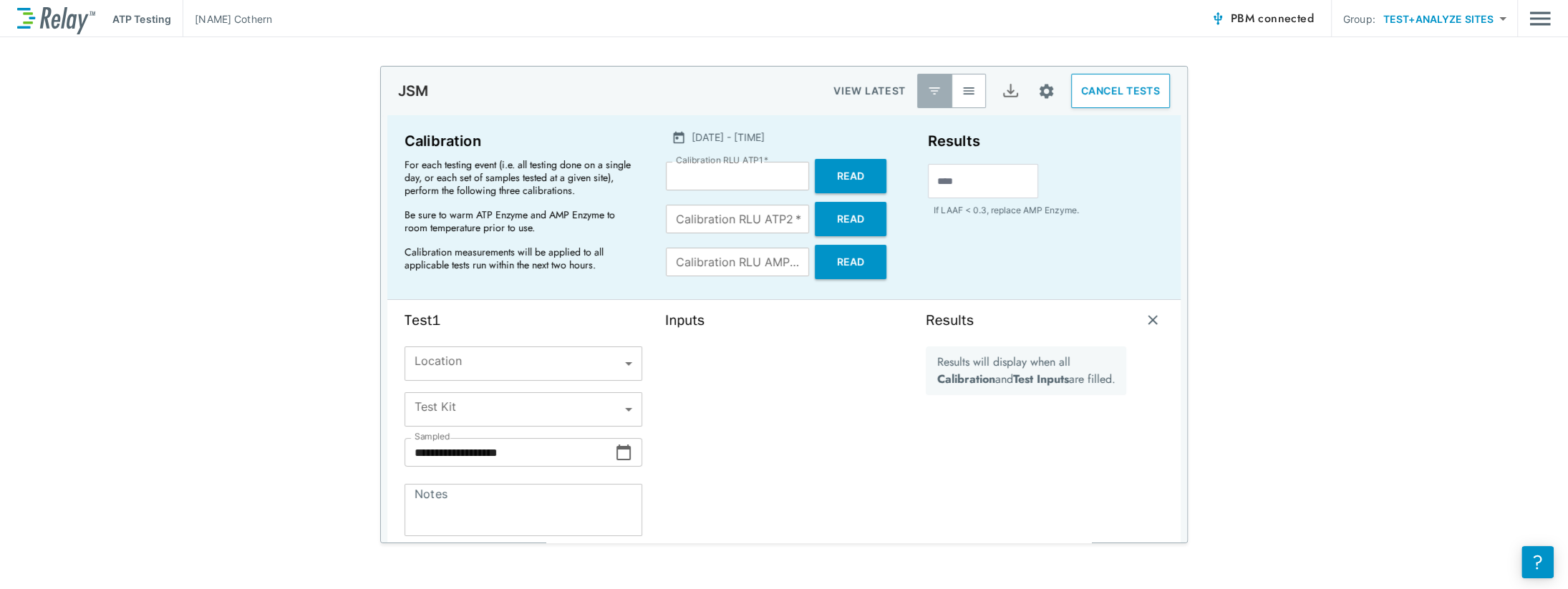 type on "*****" 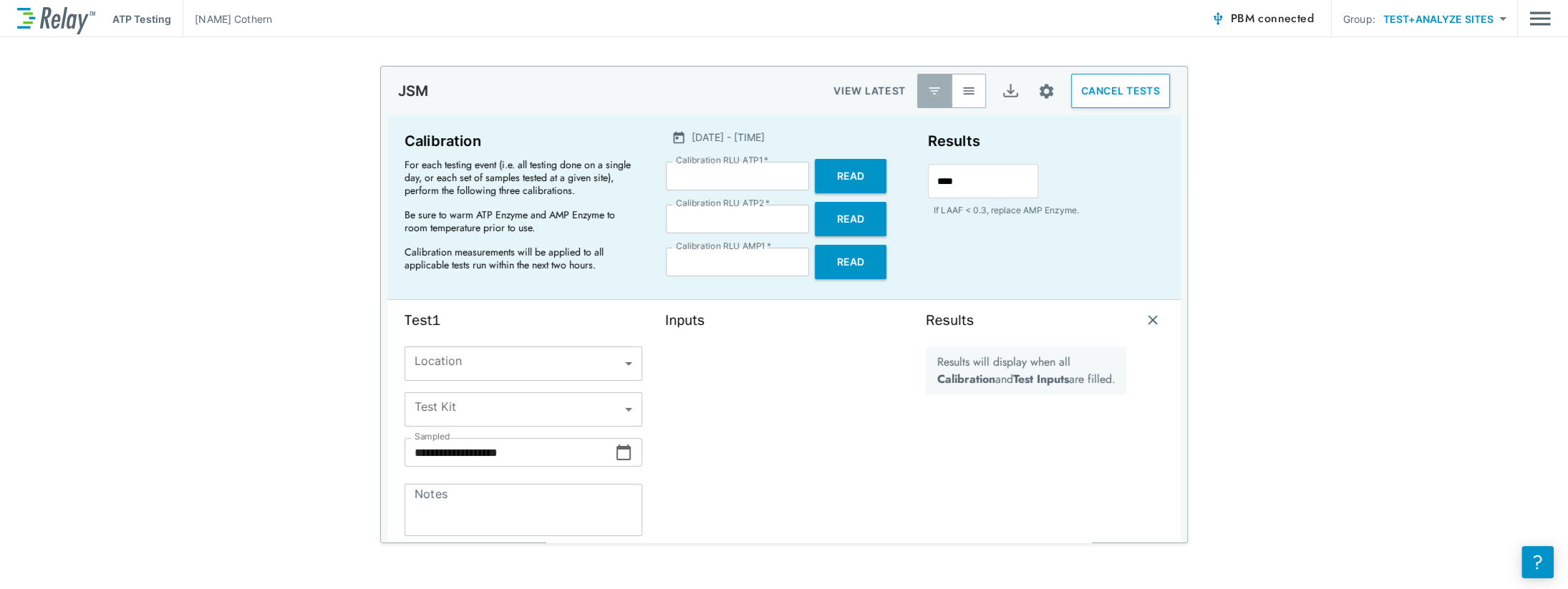 click on "**********" at bounding box center (784, 294) 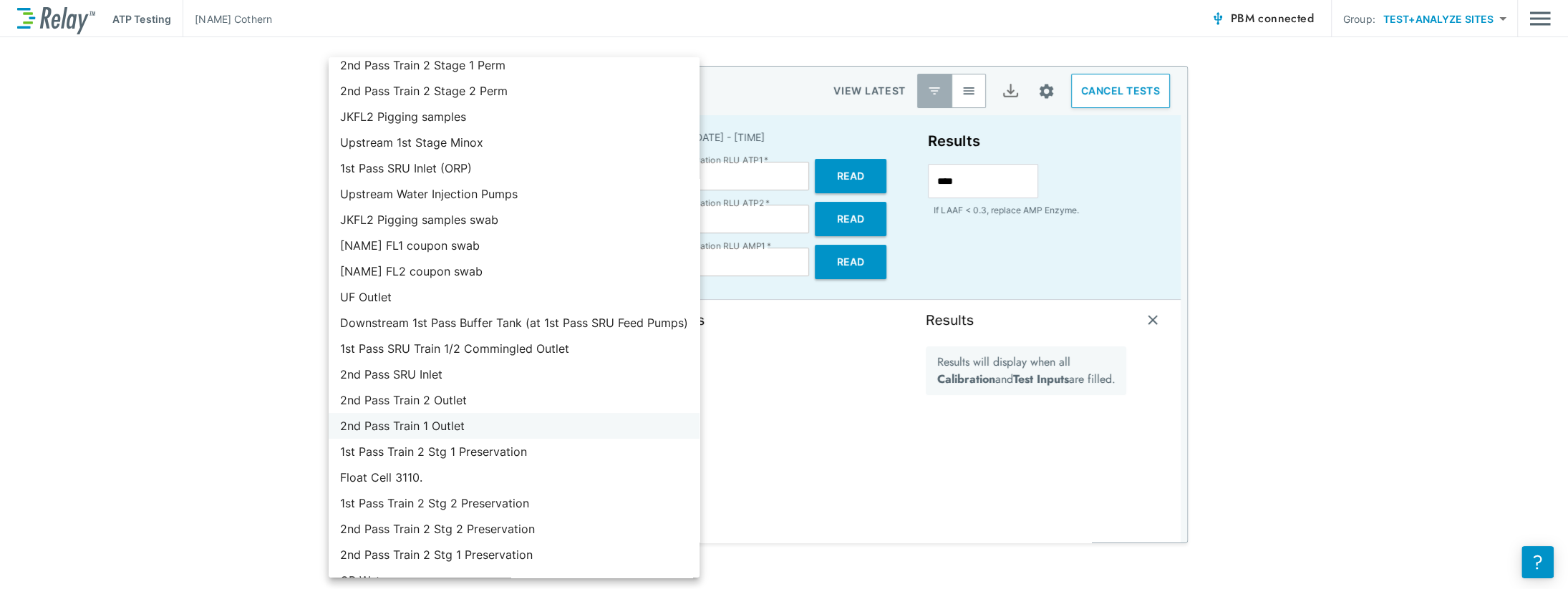 scroll, scrollTop: 286, scrollLeft: 0, axis: vertical 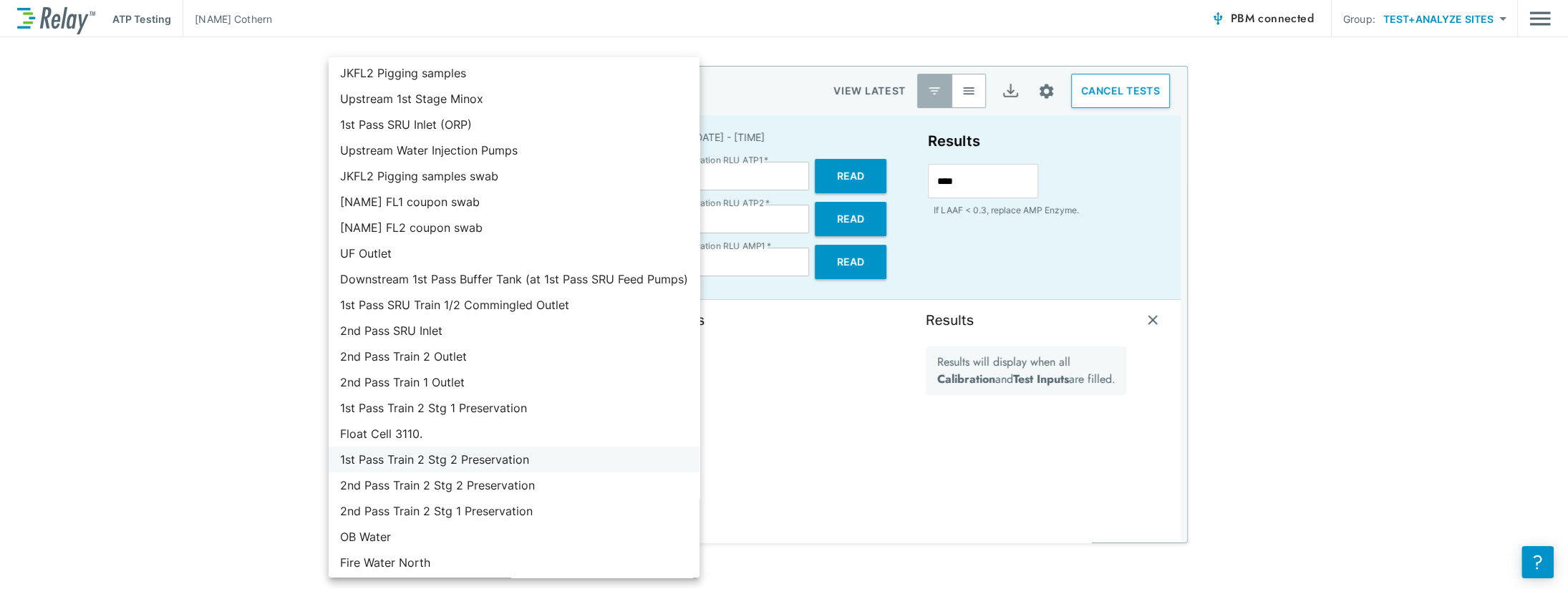 click on "1st Pass Train 2 Stg 2 Preservation" at bounding box center [514, 459] 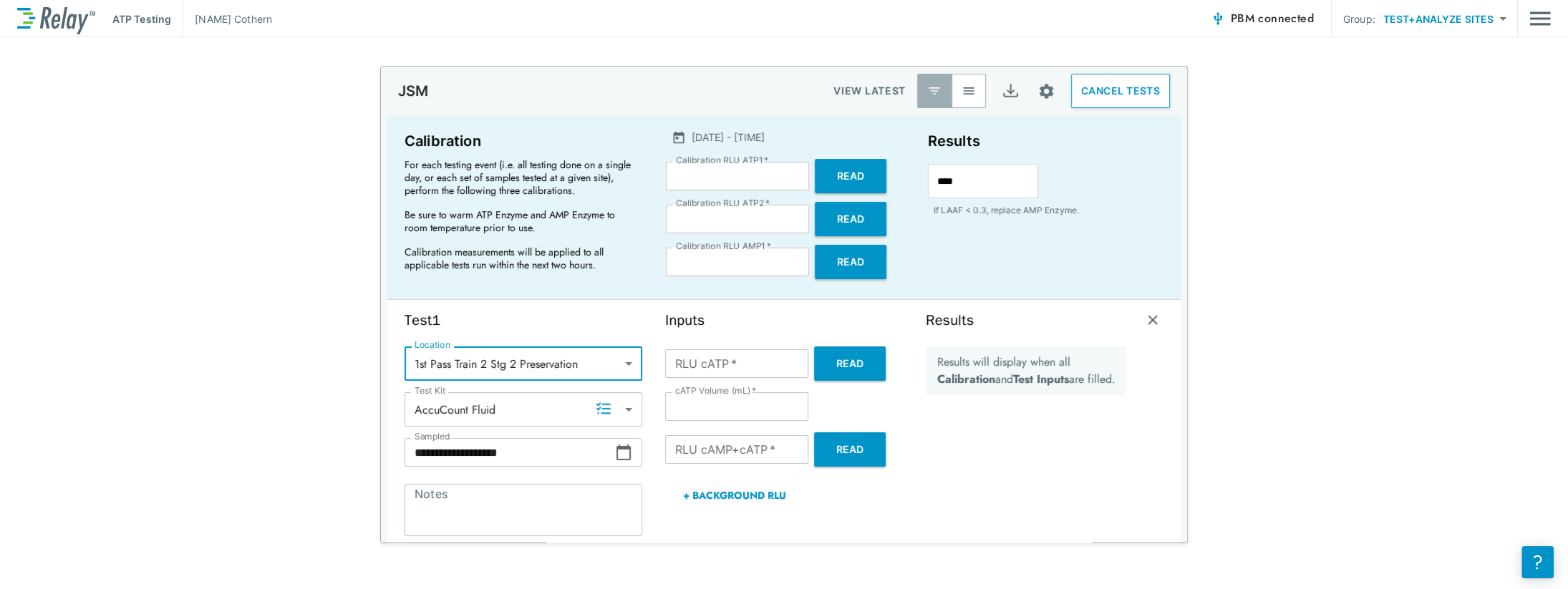 click on "+ Background RLU" at bounding box center (734, 495) 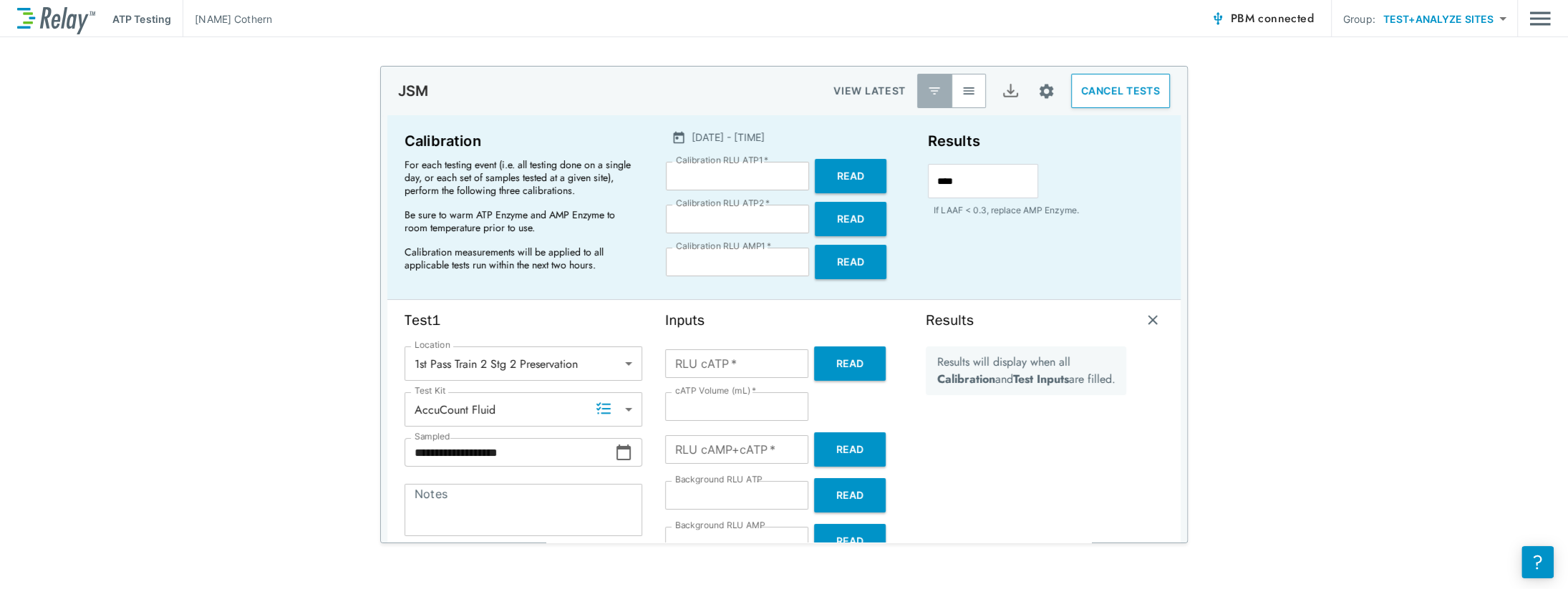 click on "*" at bounding box center [737, 495] 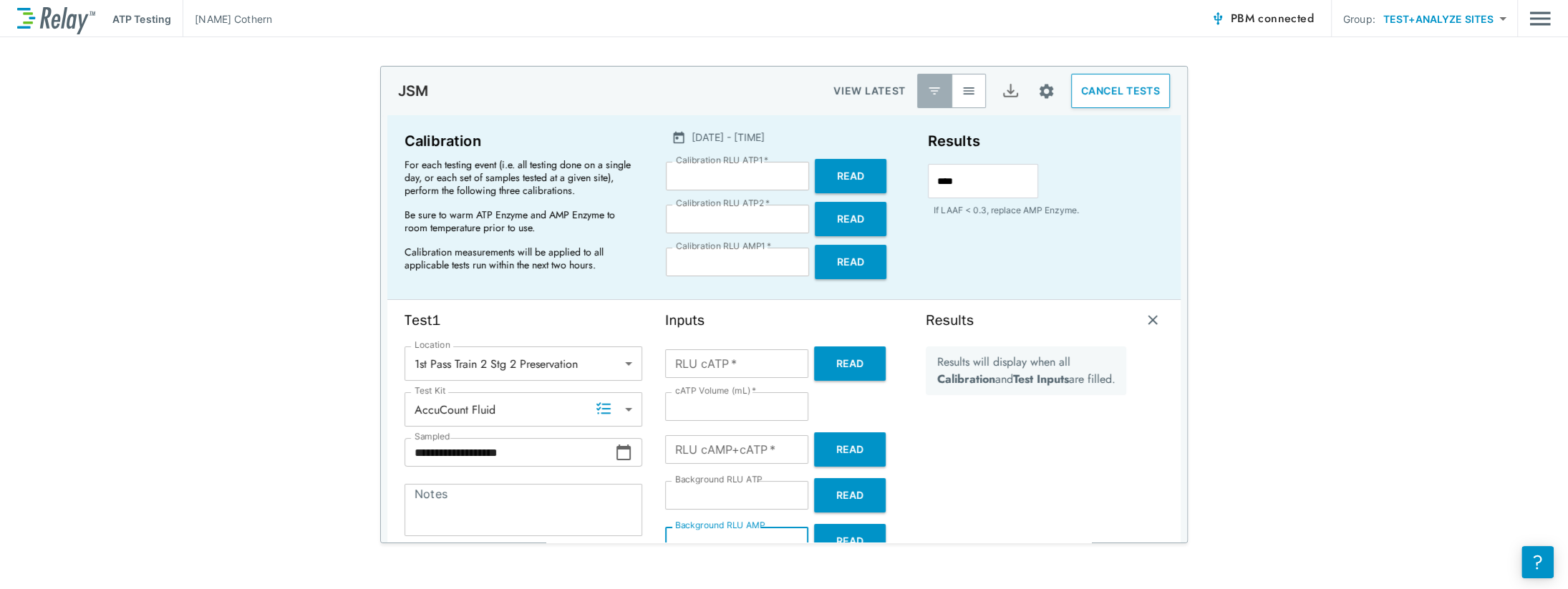 click on "*" at bounding box center [737, 541] 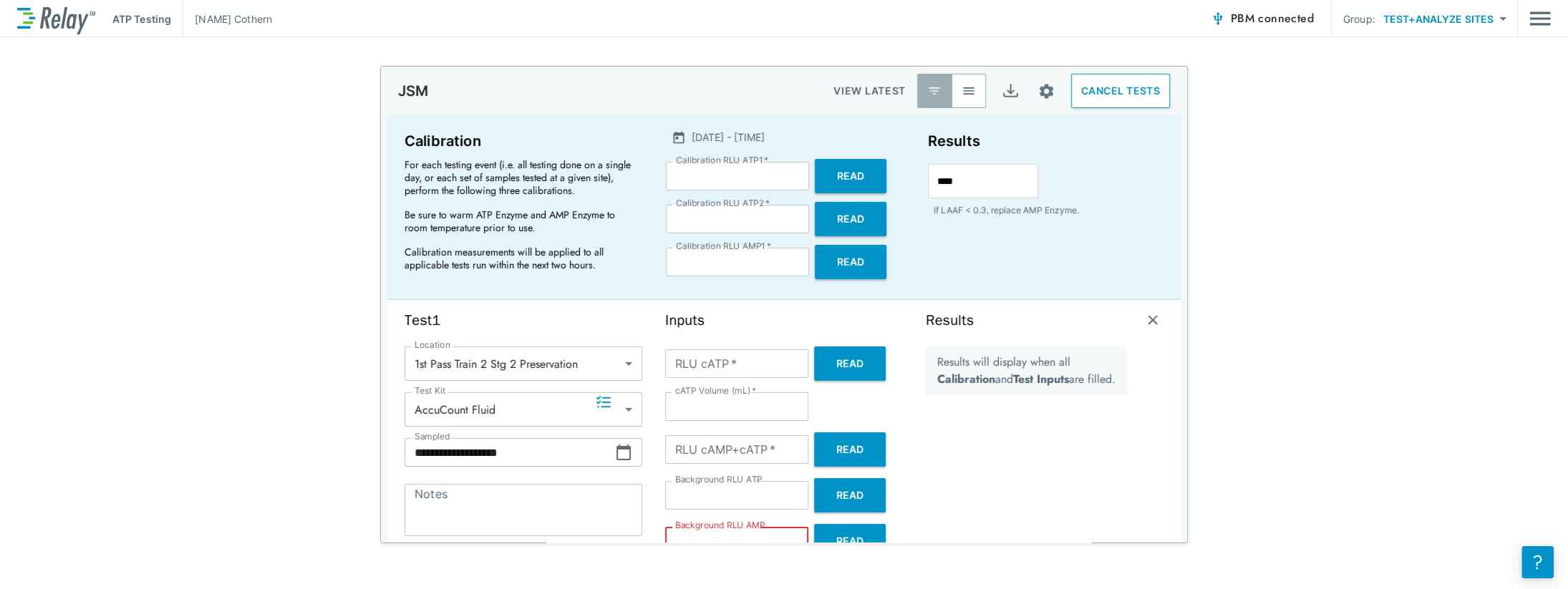scroll, scrollTop: 6, scrollLeft: 0, axis: vertical 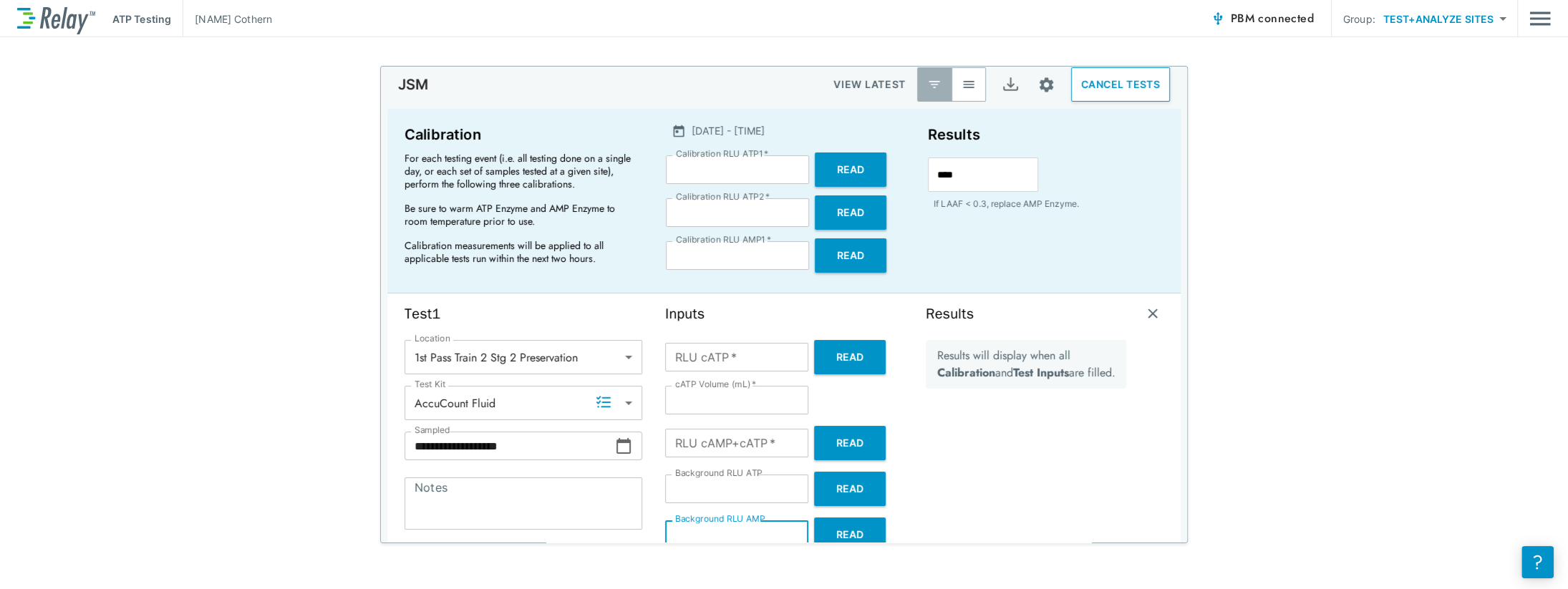 type on "*" 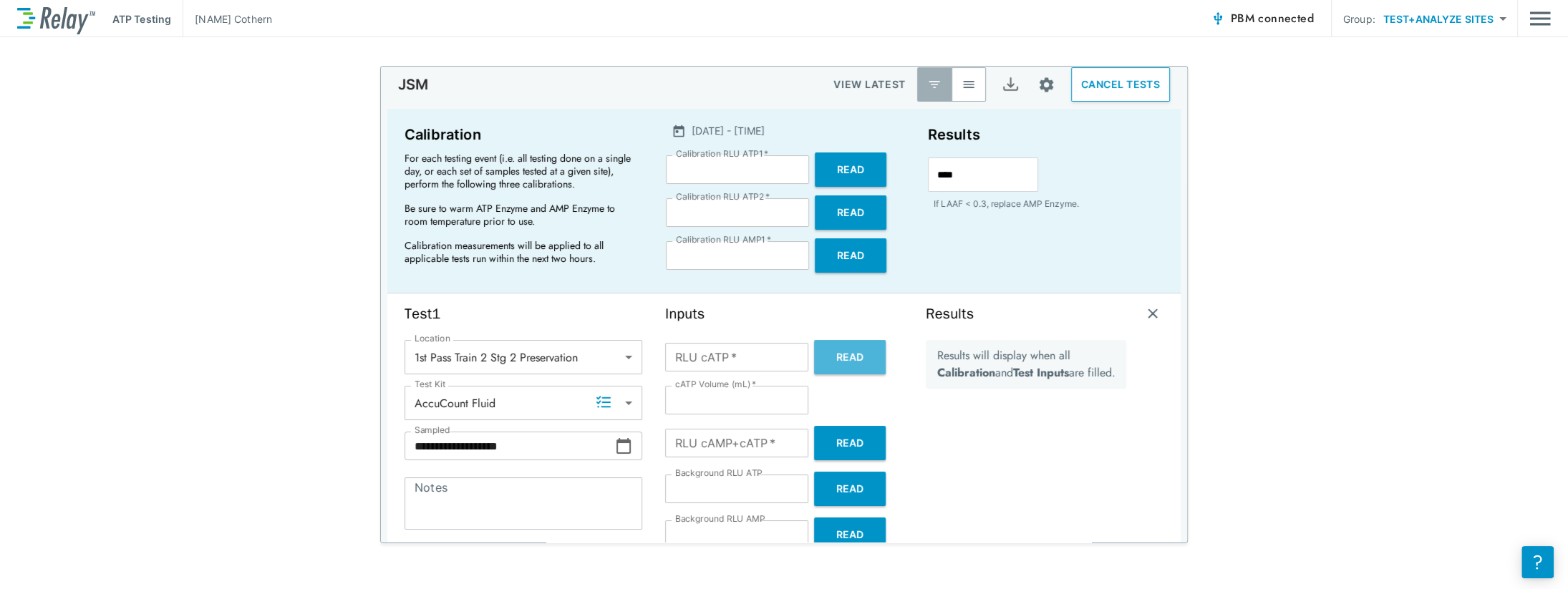 click on "Read" at bounding box center [850, 357] 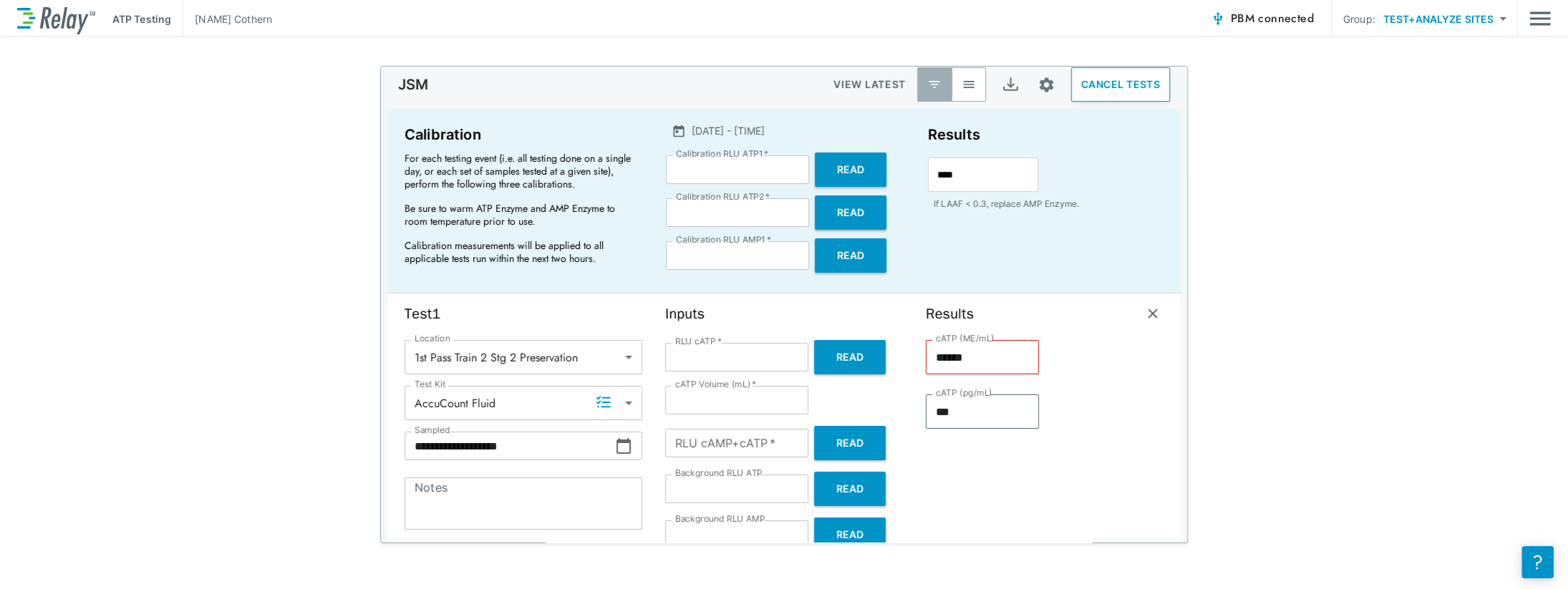 type on "****" 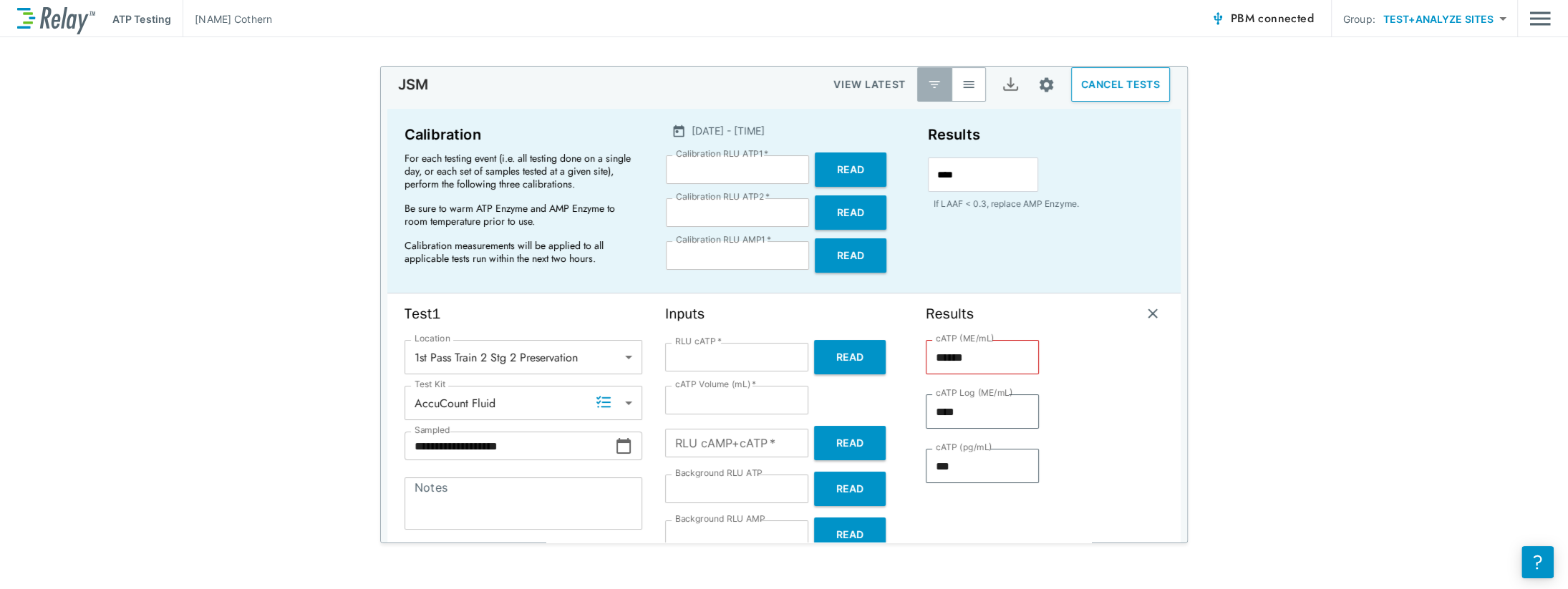 click on "Read" at bounding box center (850, 443) 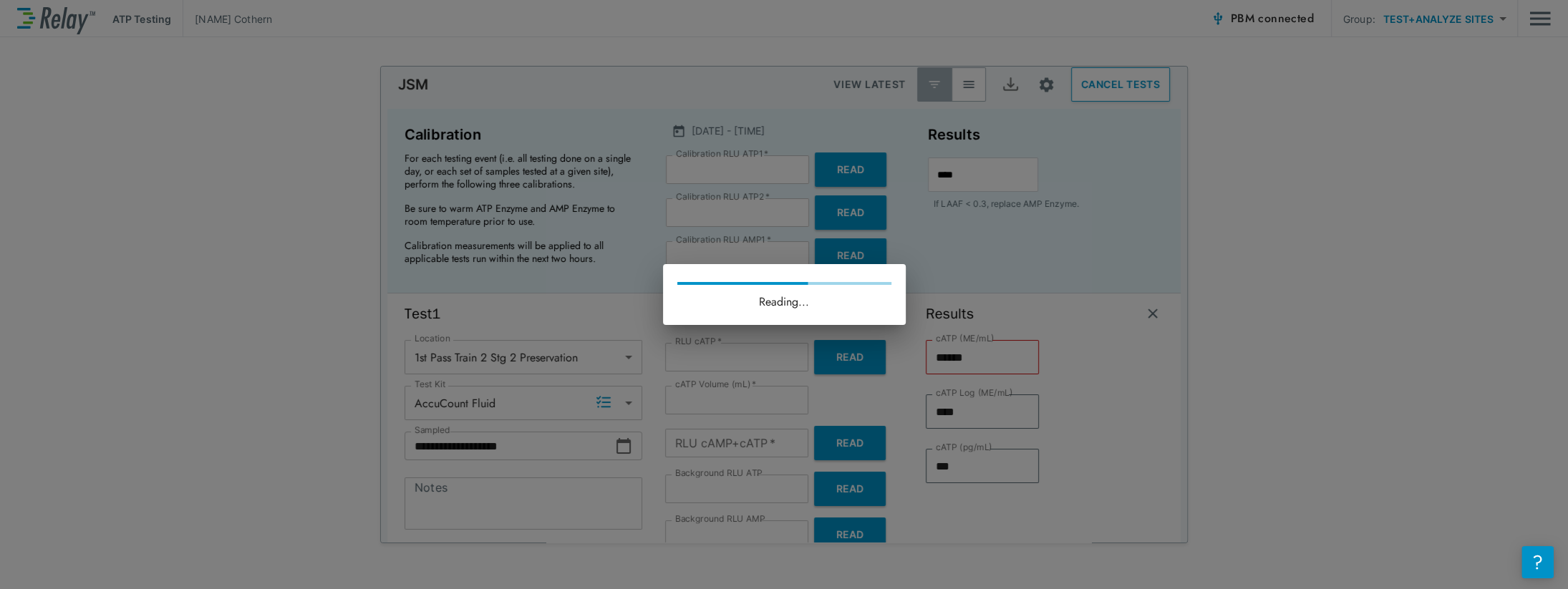 type on "****" 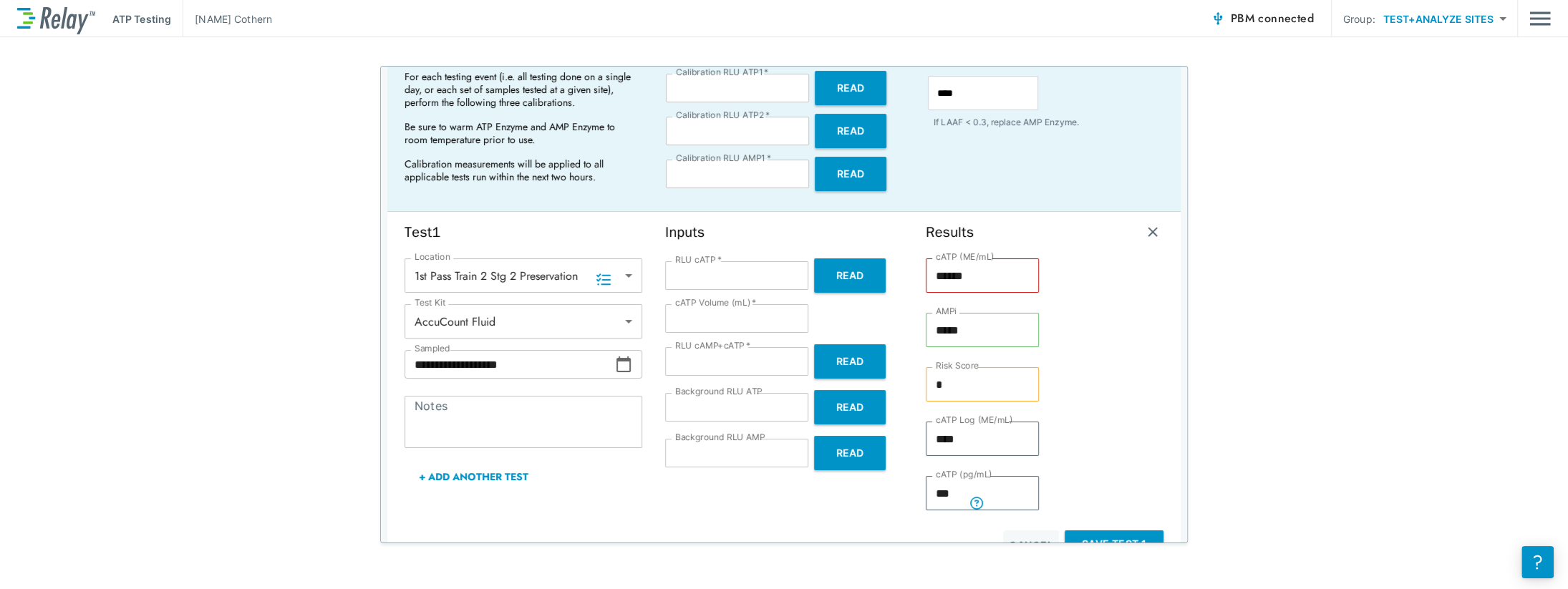scroll, scrollTop: 129, scrollLeft: 0, axis: vertical 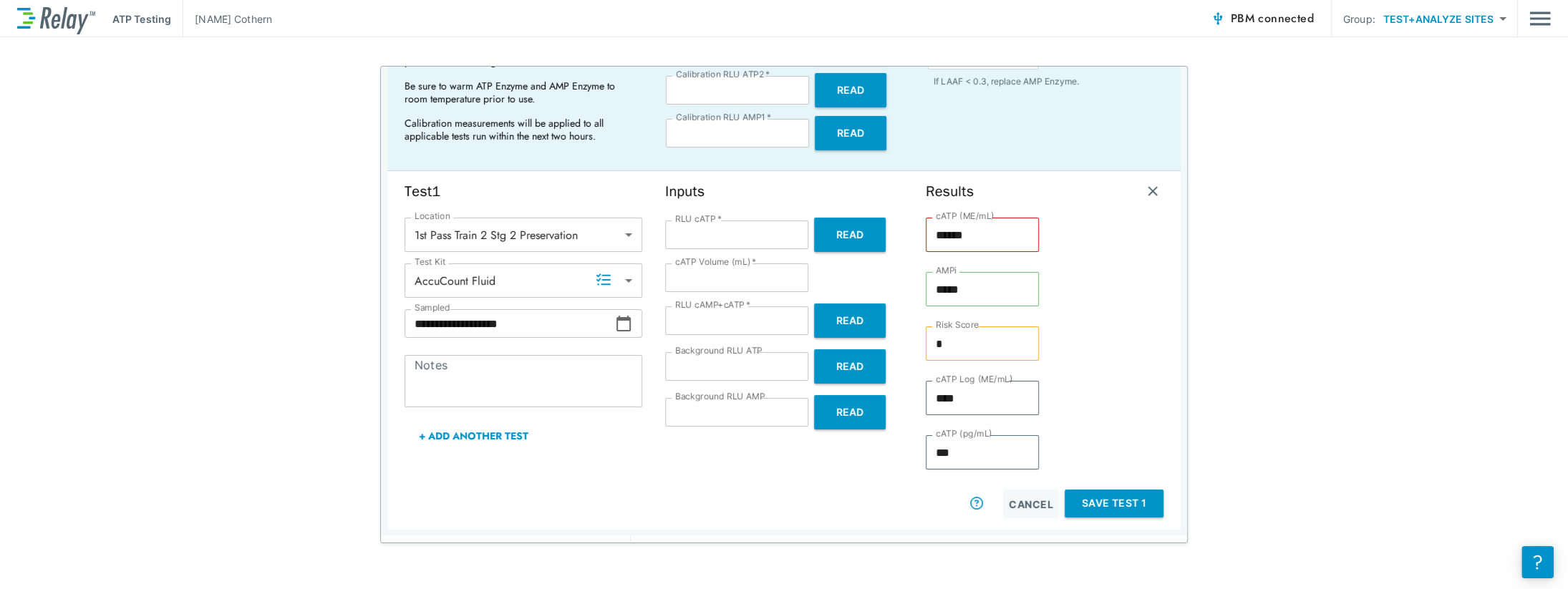 click on "Save Test 1" at bounding box center [1114, 503] 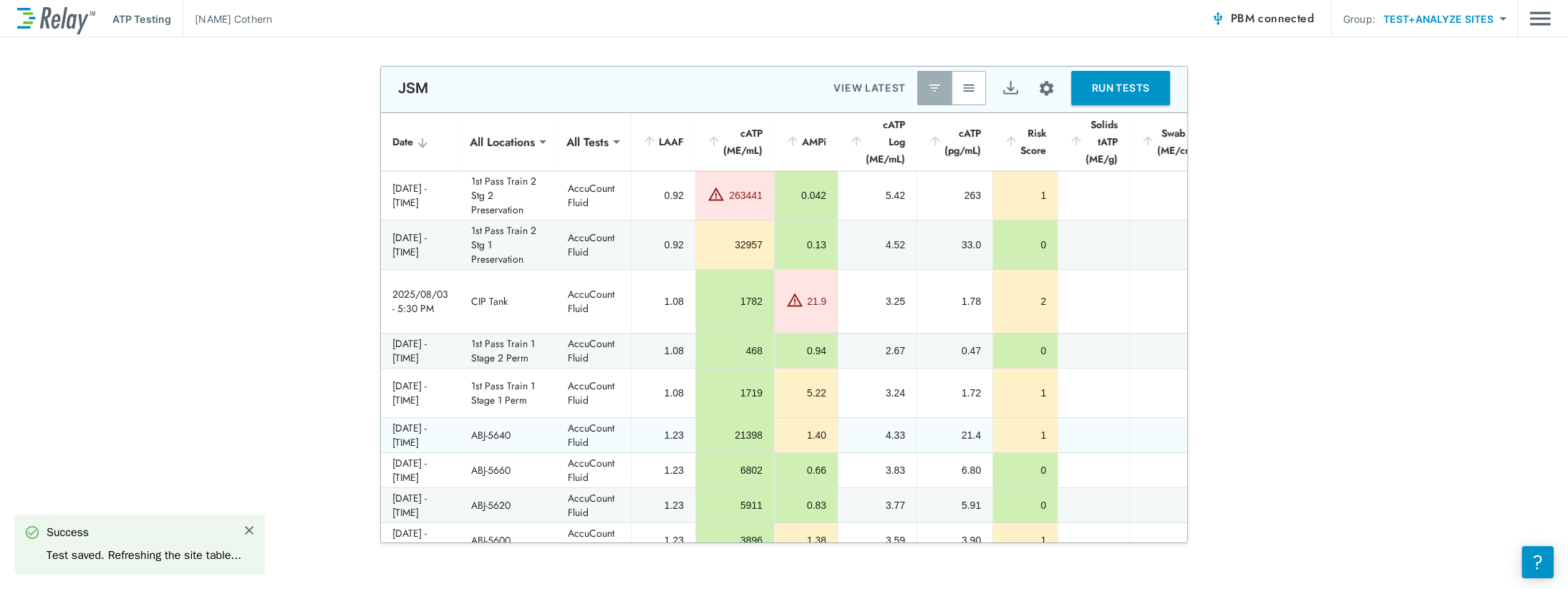 scroll, scrollTop: 0, scrollLeft: 0, axis: both 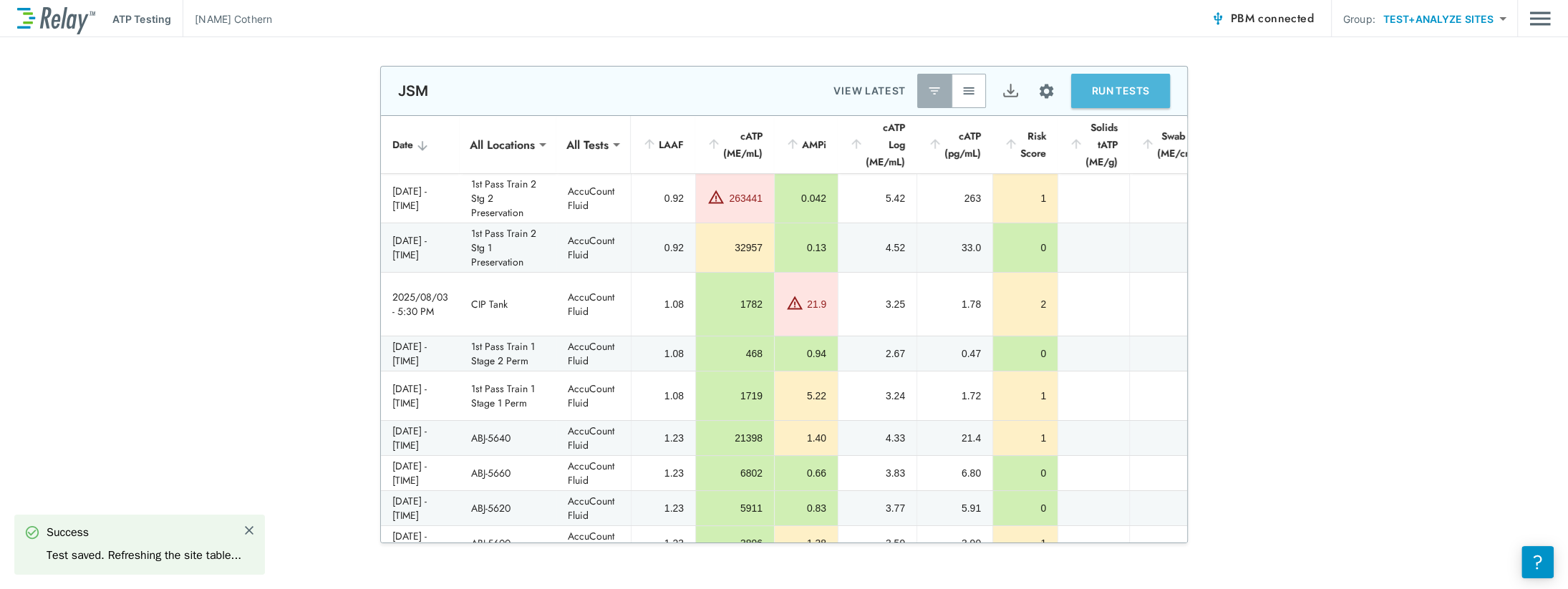 click on "RUN TESTS" at bounding box center (1121, 91) 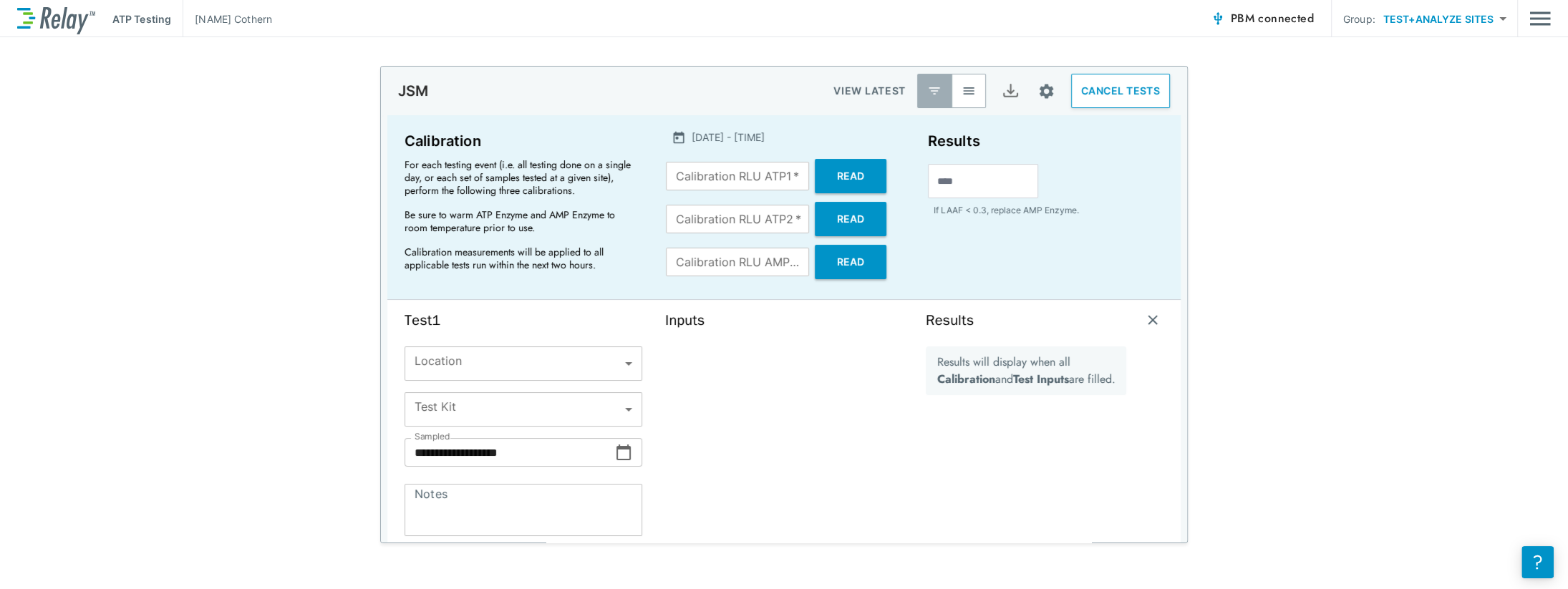 type on "*****" 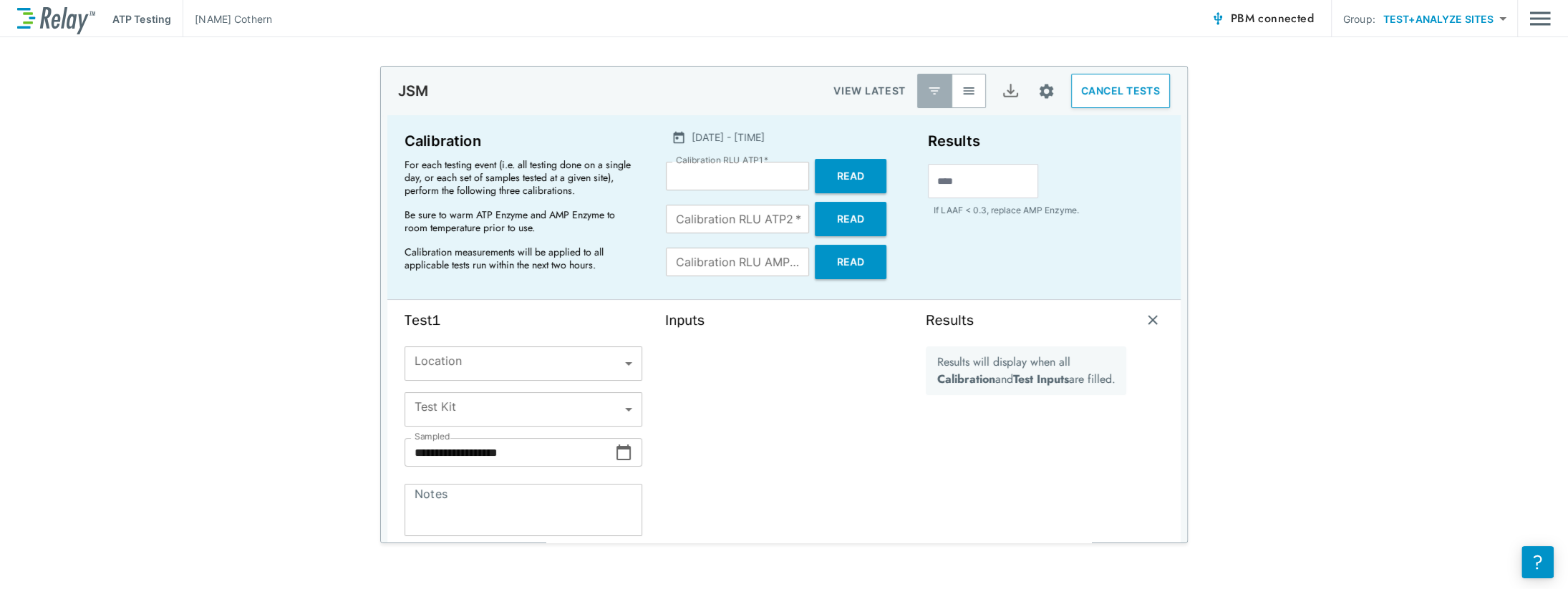 type on "*****" 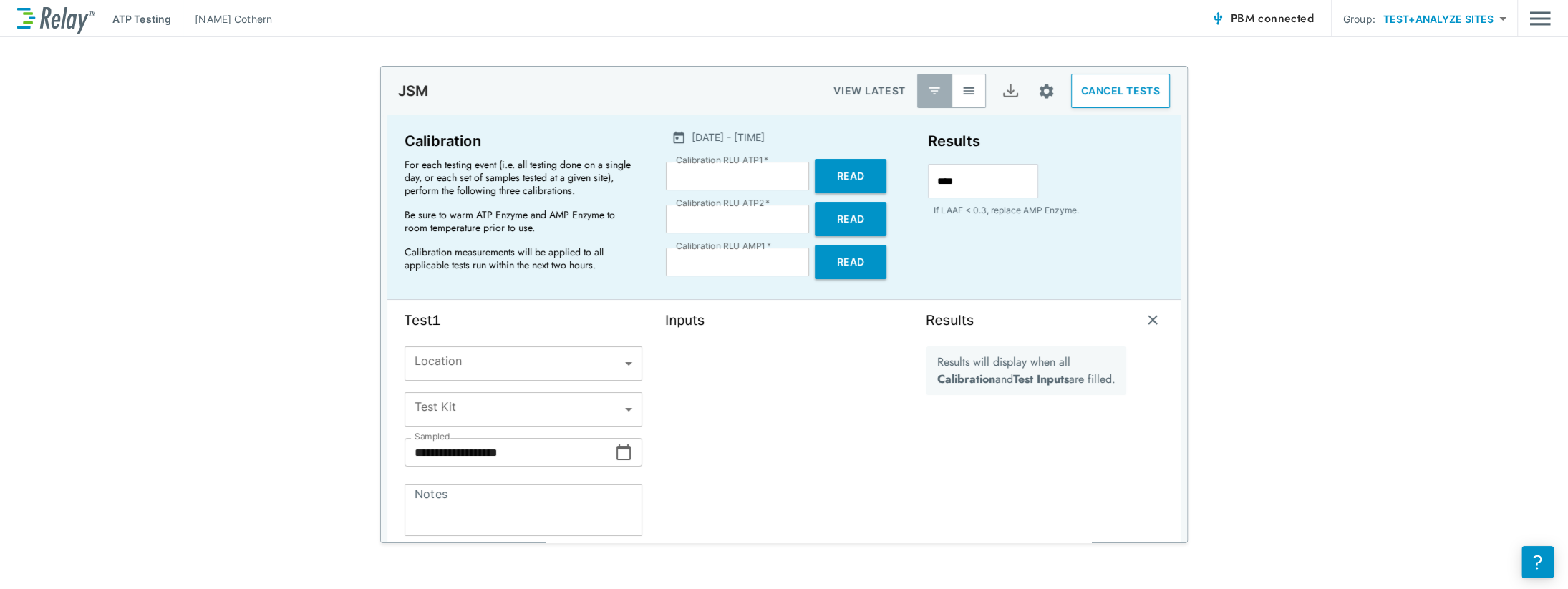 click on "**********" at bounding box center (784, 294) 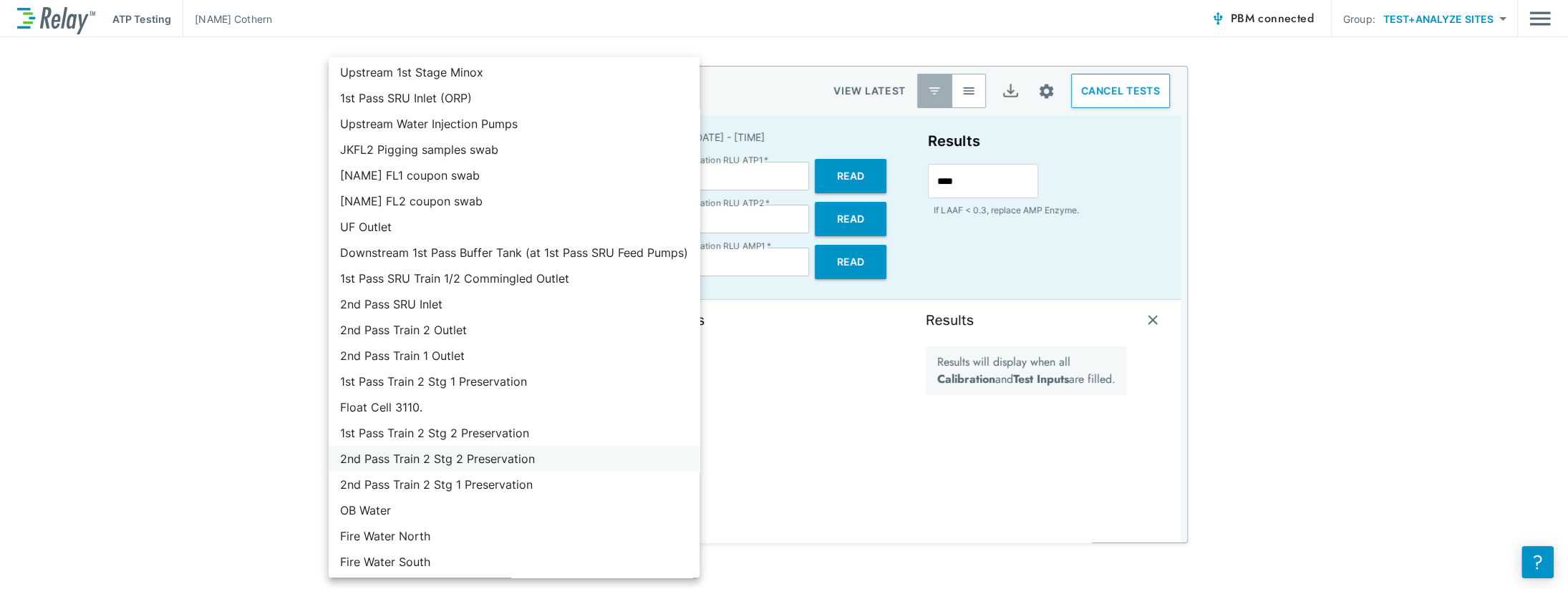 scroll, scrollTop: 327, scrollLeft: 0, axis: vertical 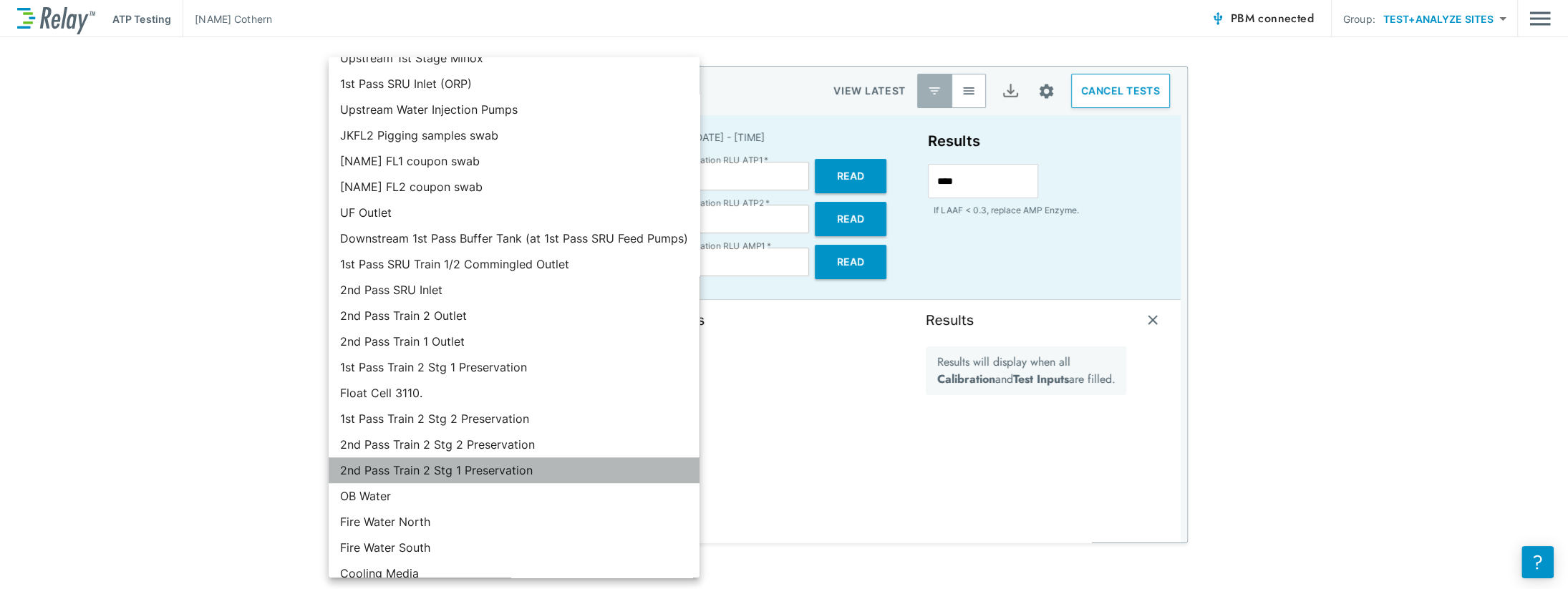 click on "2nd Pass Train 2 Stg 1 Preservation" at bounding box center [514, 470] 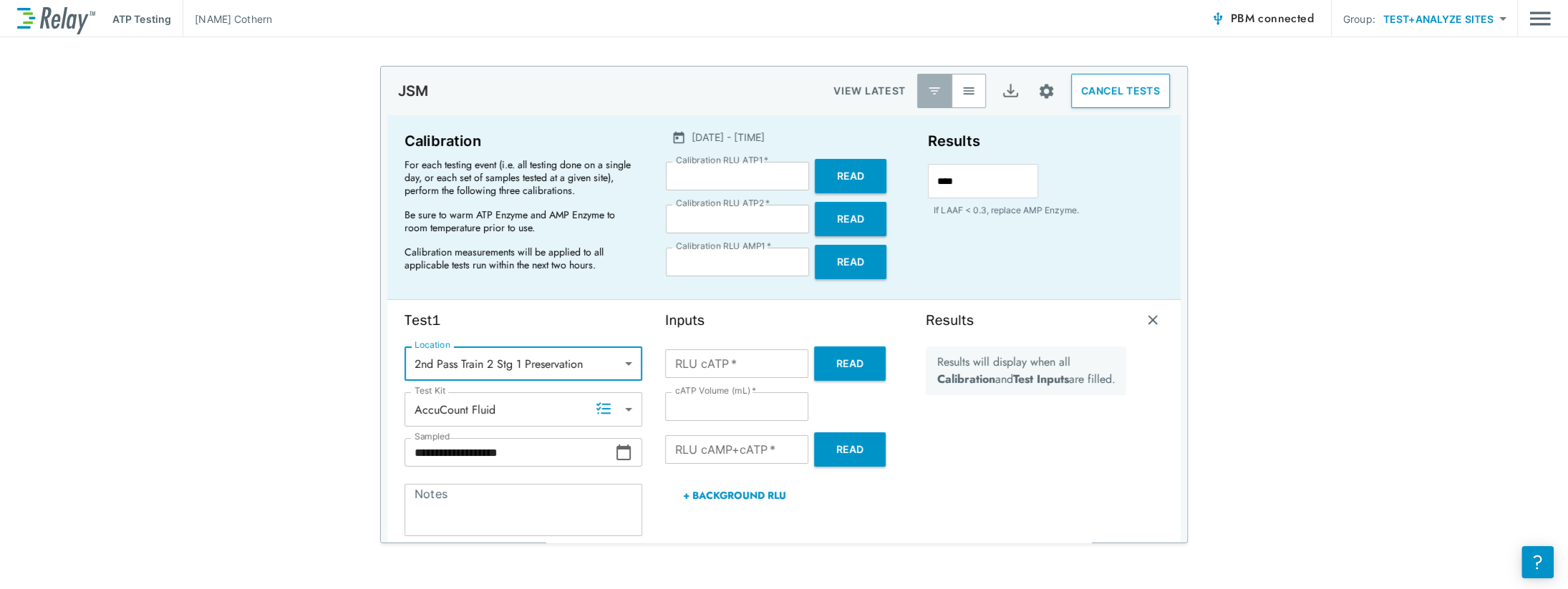 click on "Read" at bounding box center (850, 364) 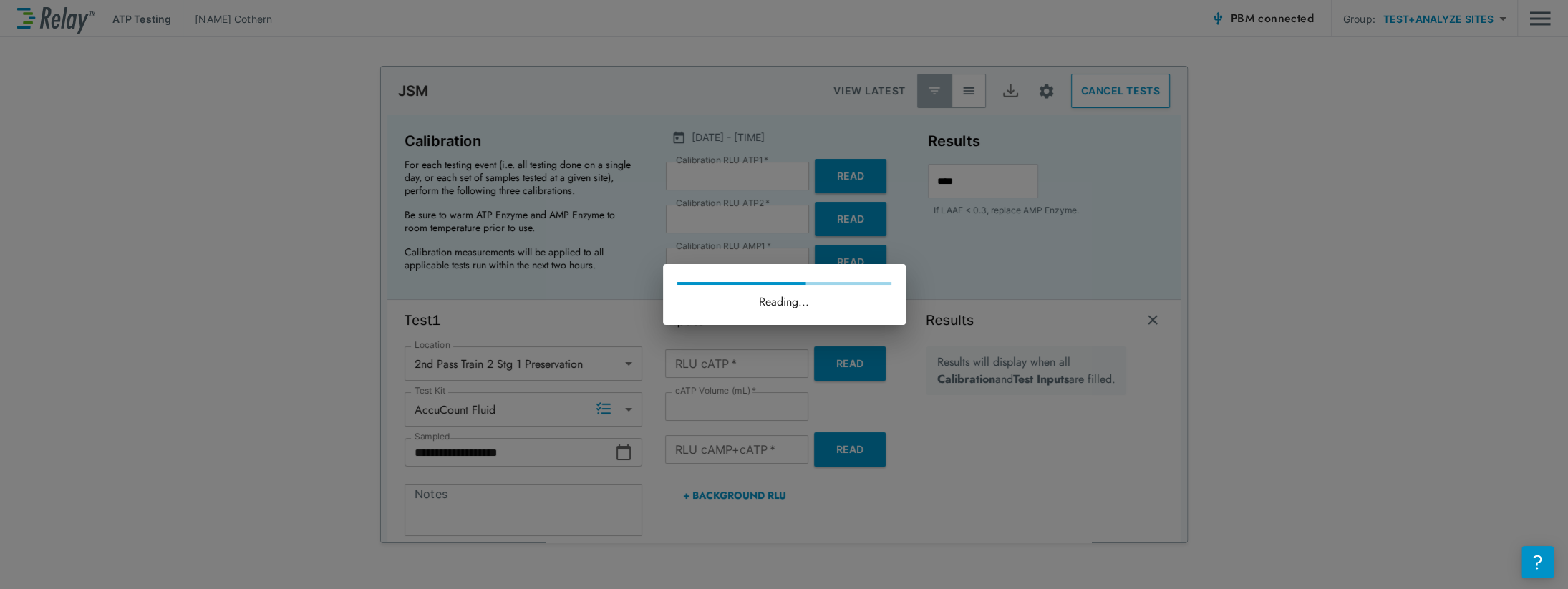 type on "***" 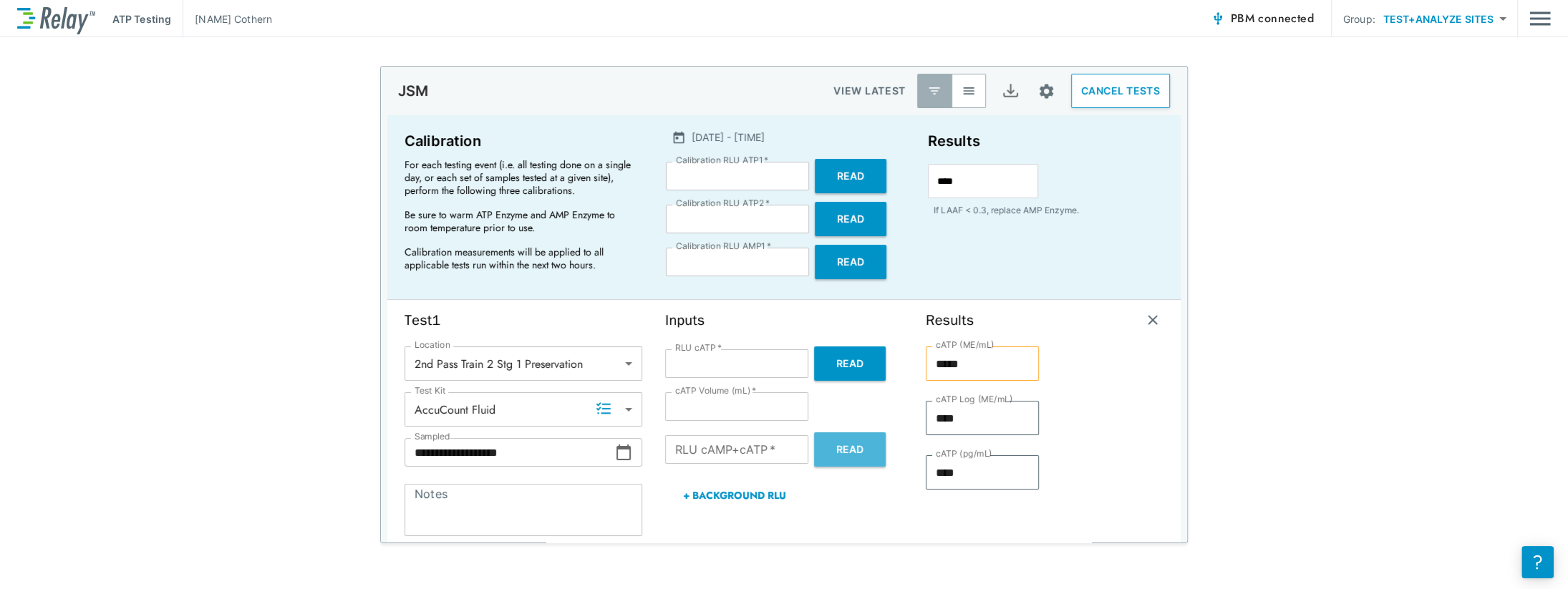 click on "Read" at bounding box center (850, 449) 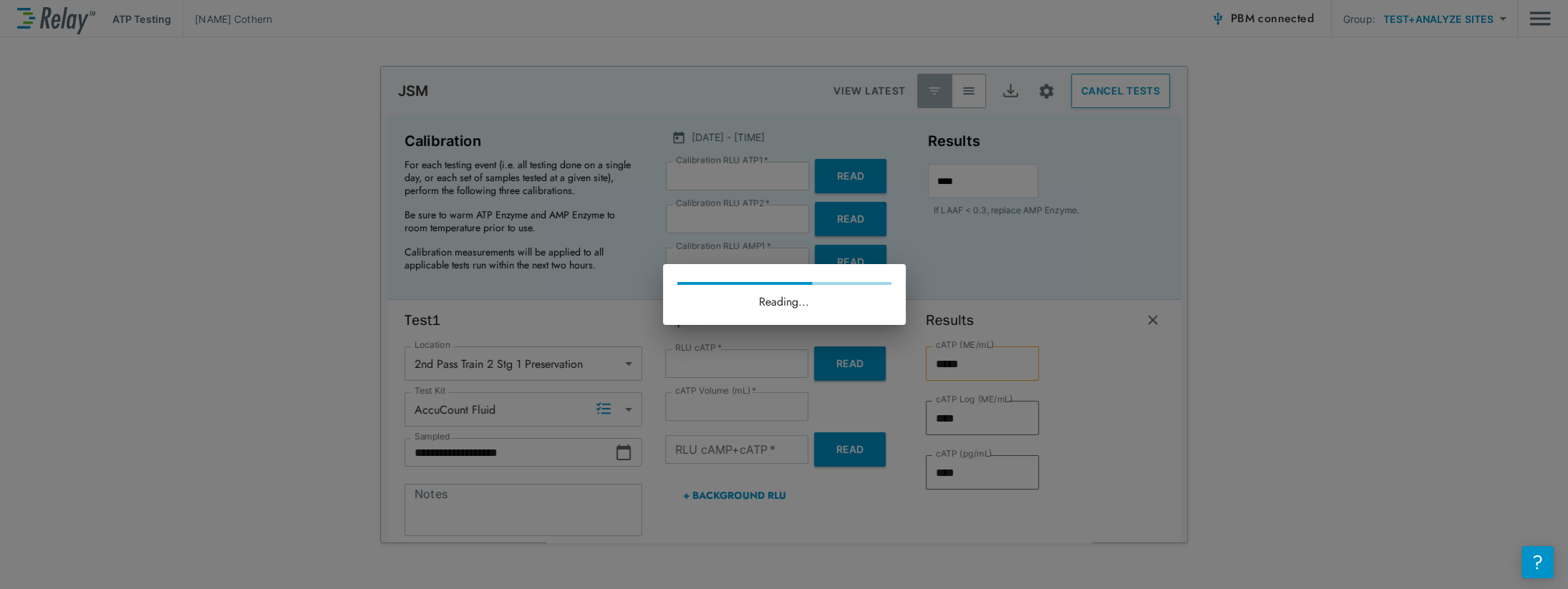 type on "****" 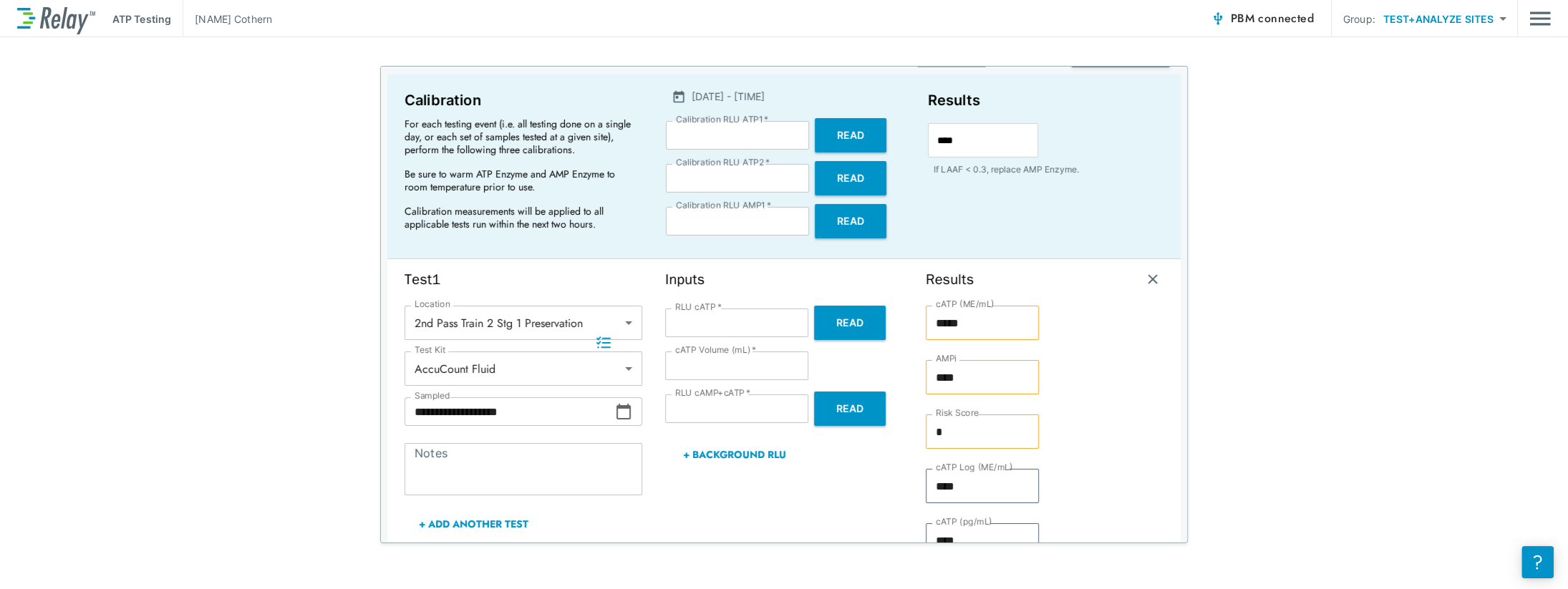 scroll, scrollTop: 122, scrollLeft: 0, axis: vertical 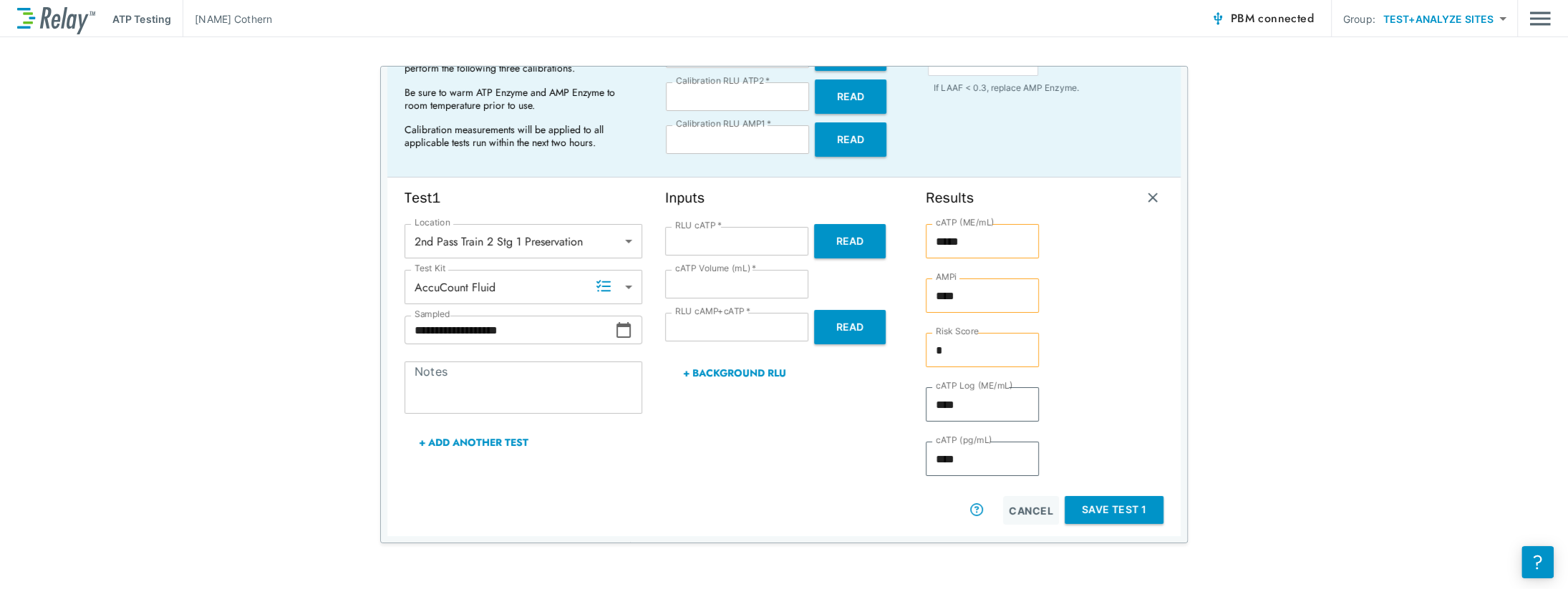 click on "Save Test 1" at bounding box center [1114, 510] 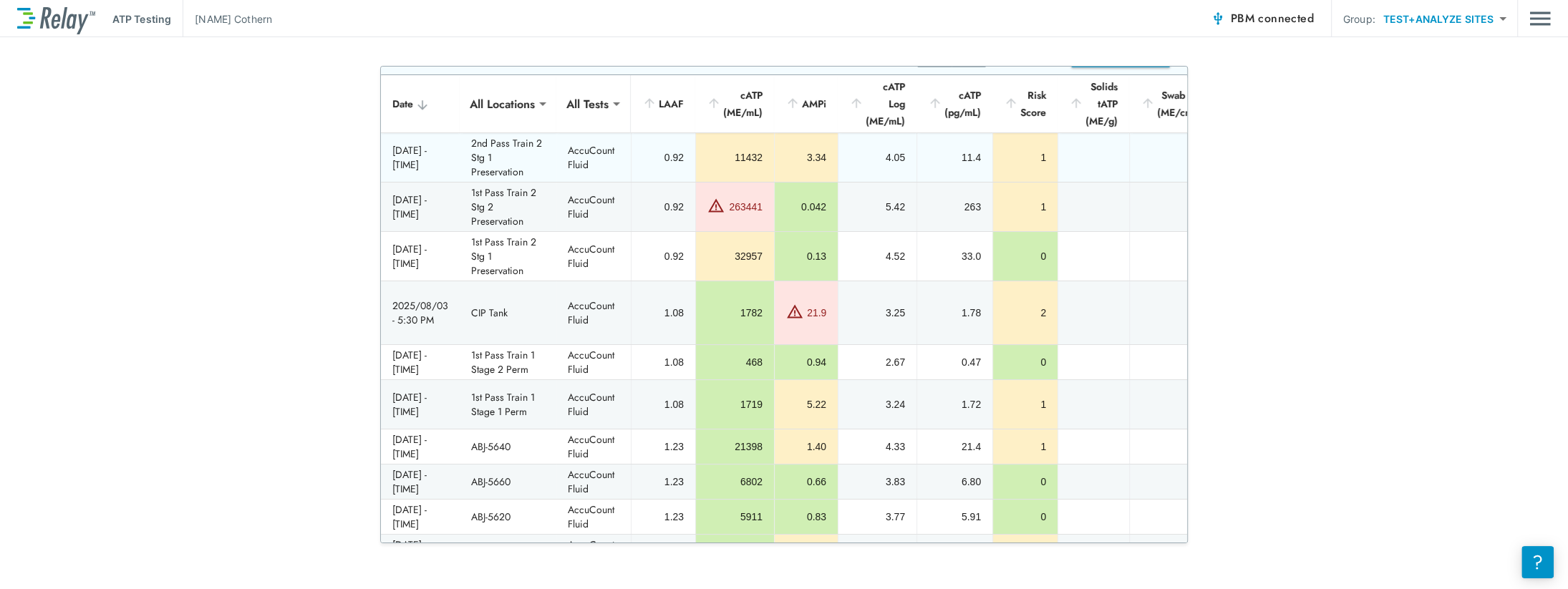 scroll, scrollTop: 0, scrollLeft: 0, axis: both 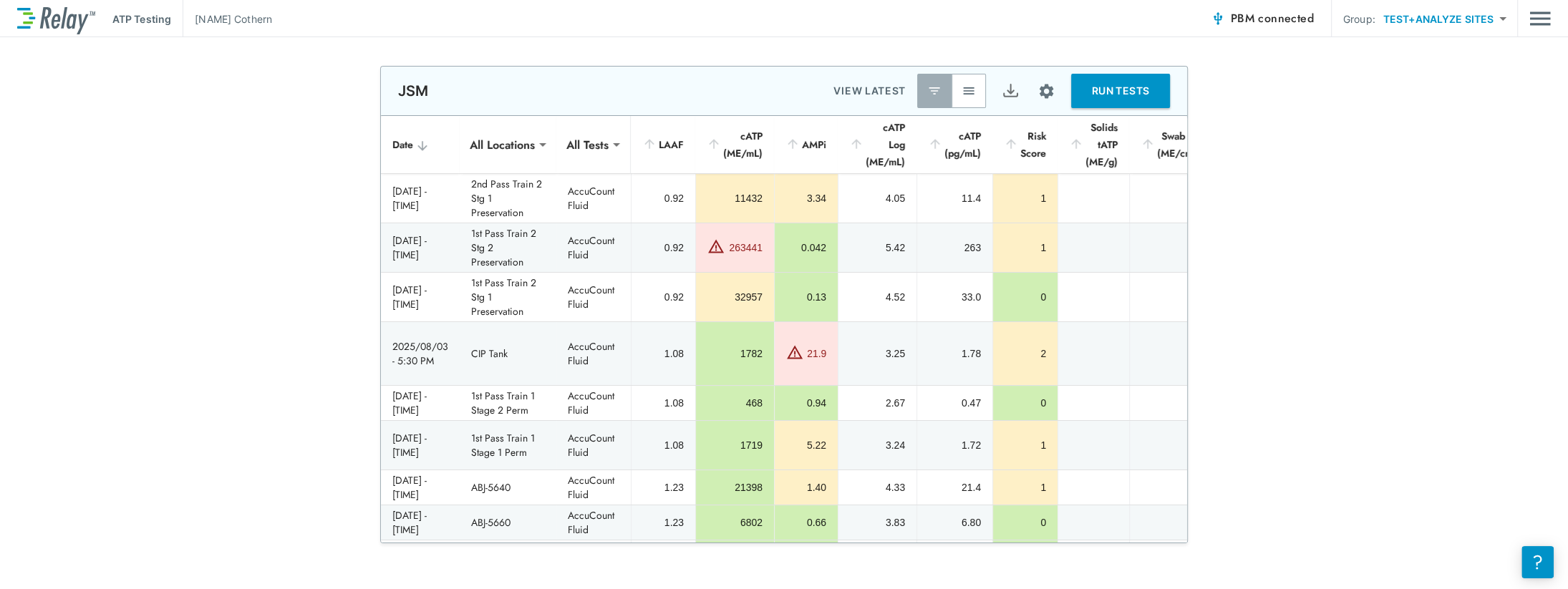 click on "RUN TESTS" at bounding box center (1121, 91) 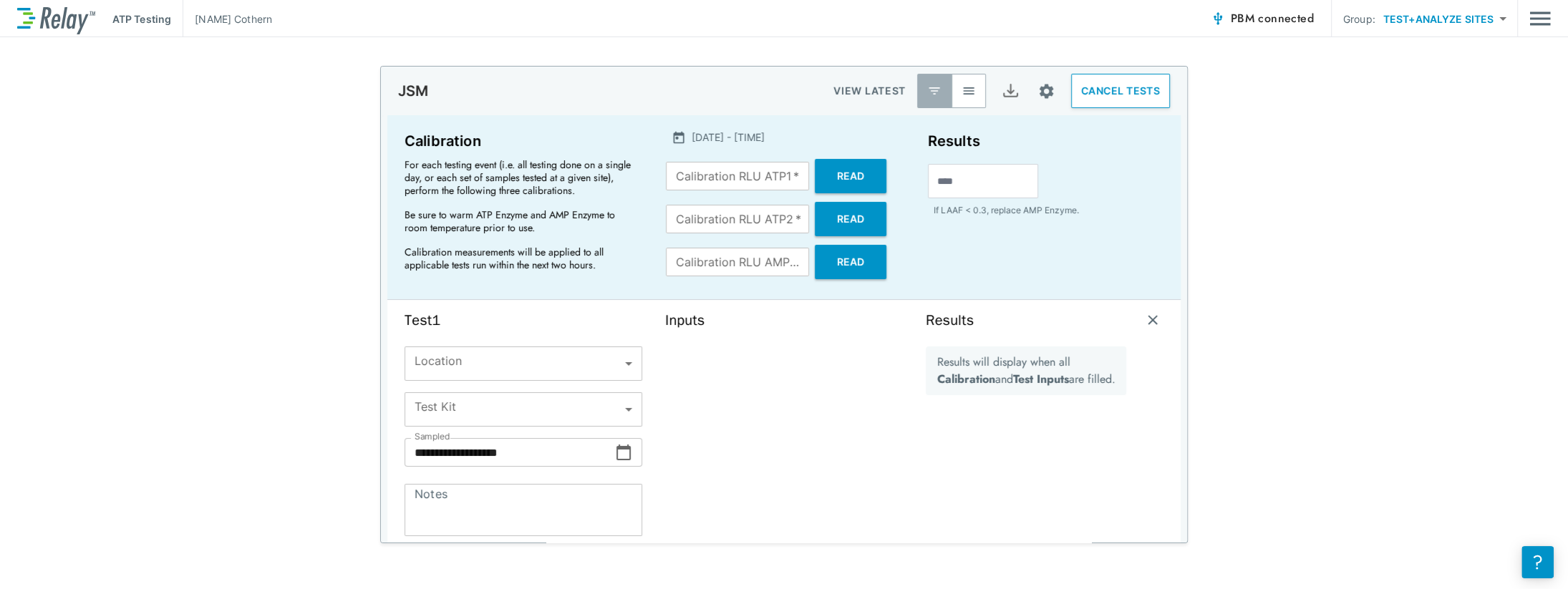 type on "*****" 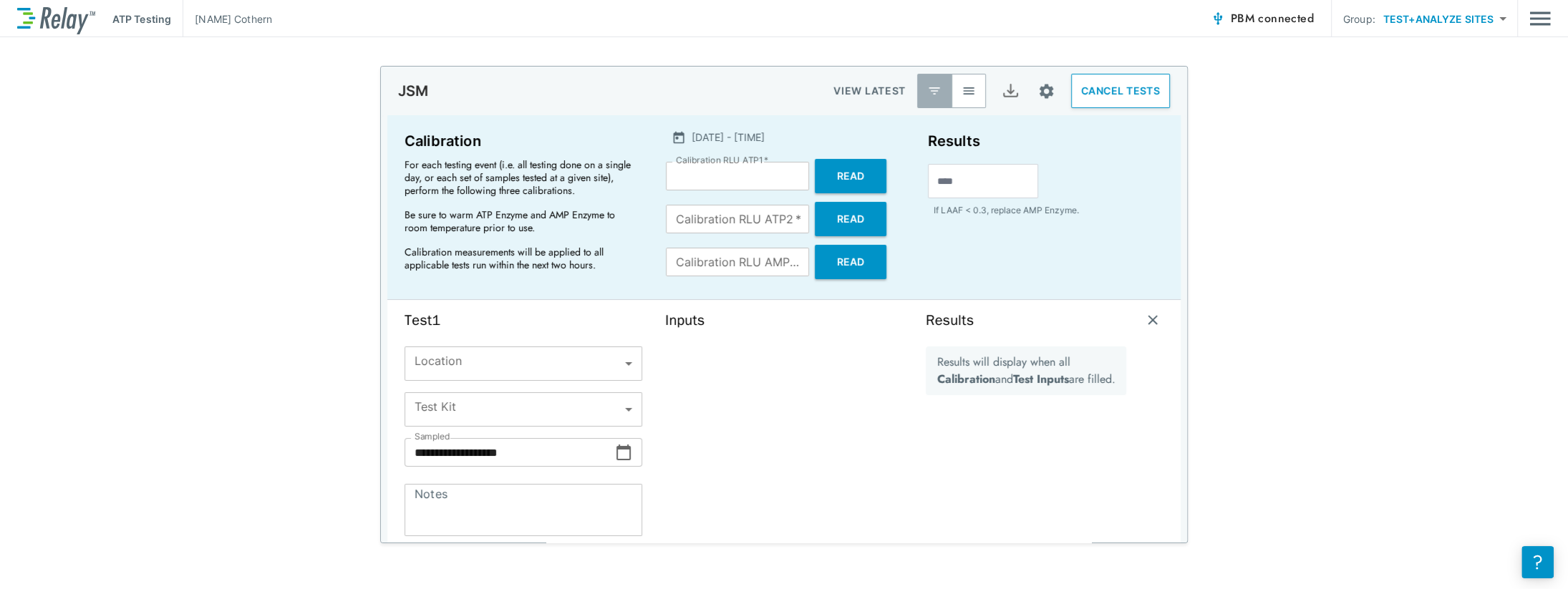 type on "*****" 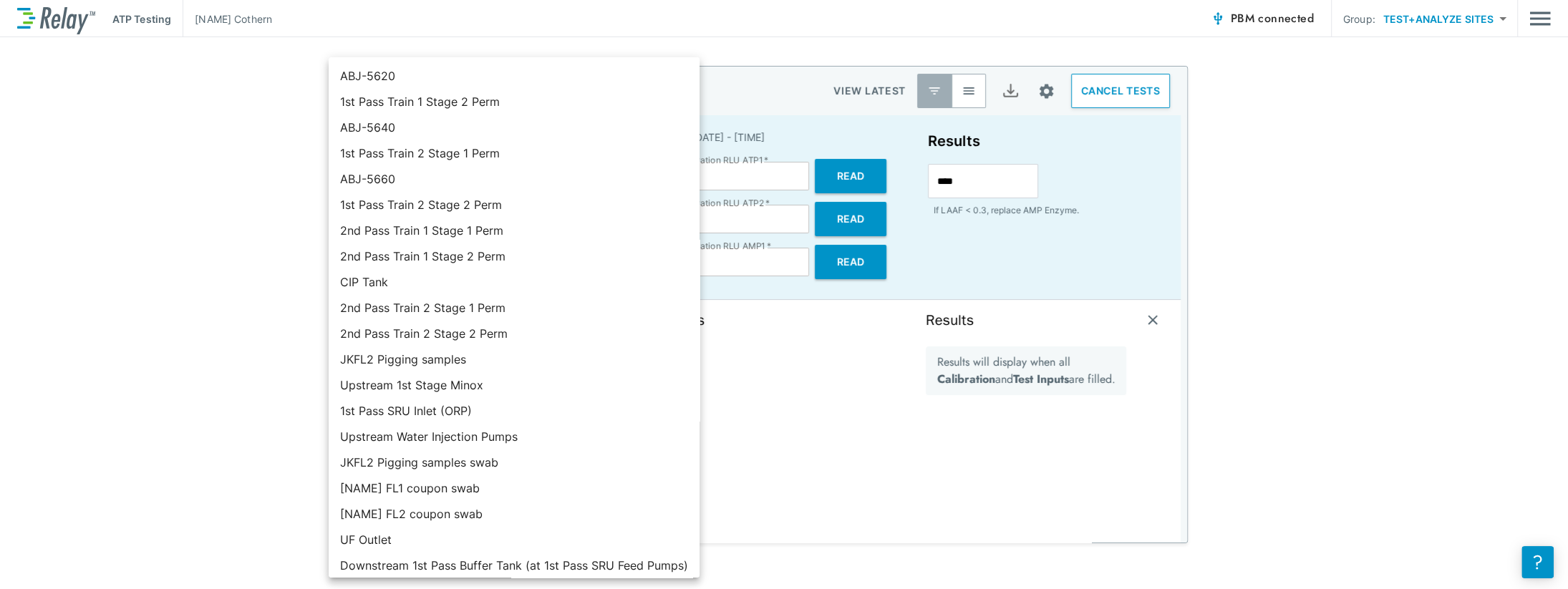 click on "**********" at bounding box center (784, 294) 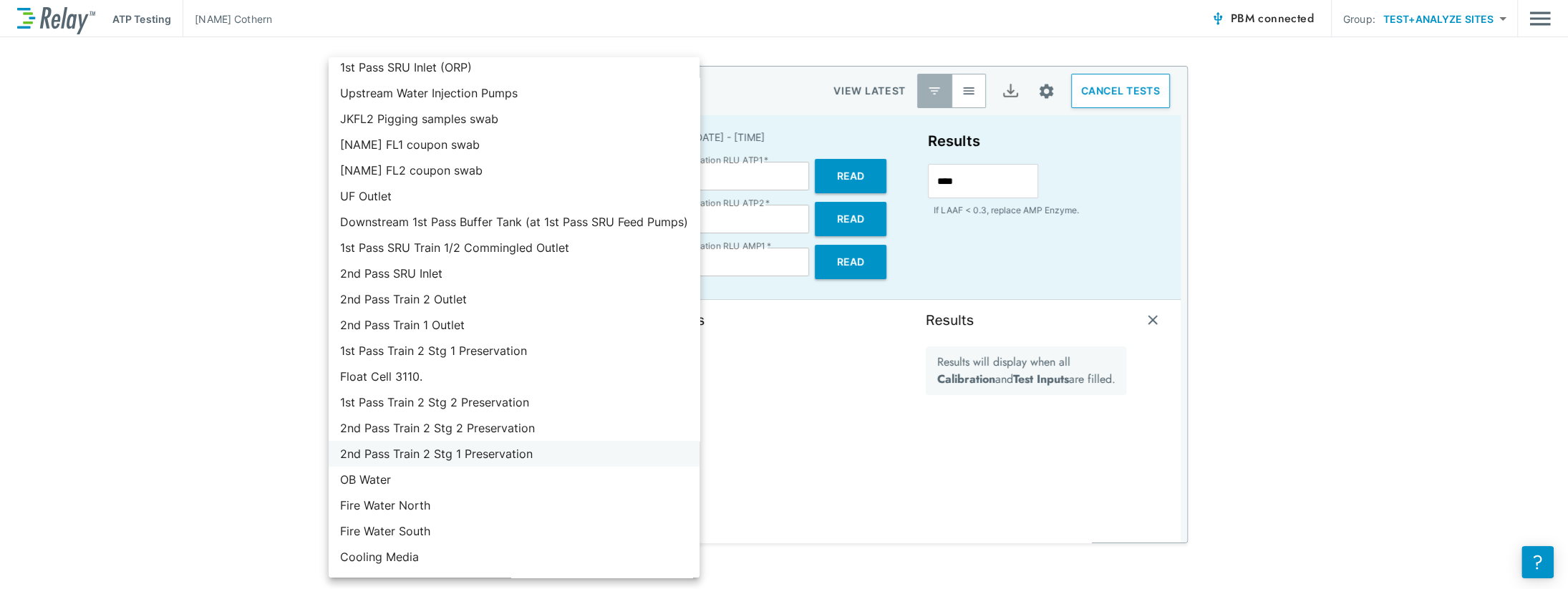 scroll, scrollTop: 409, scrollLeft: 0, axis: vertical 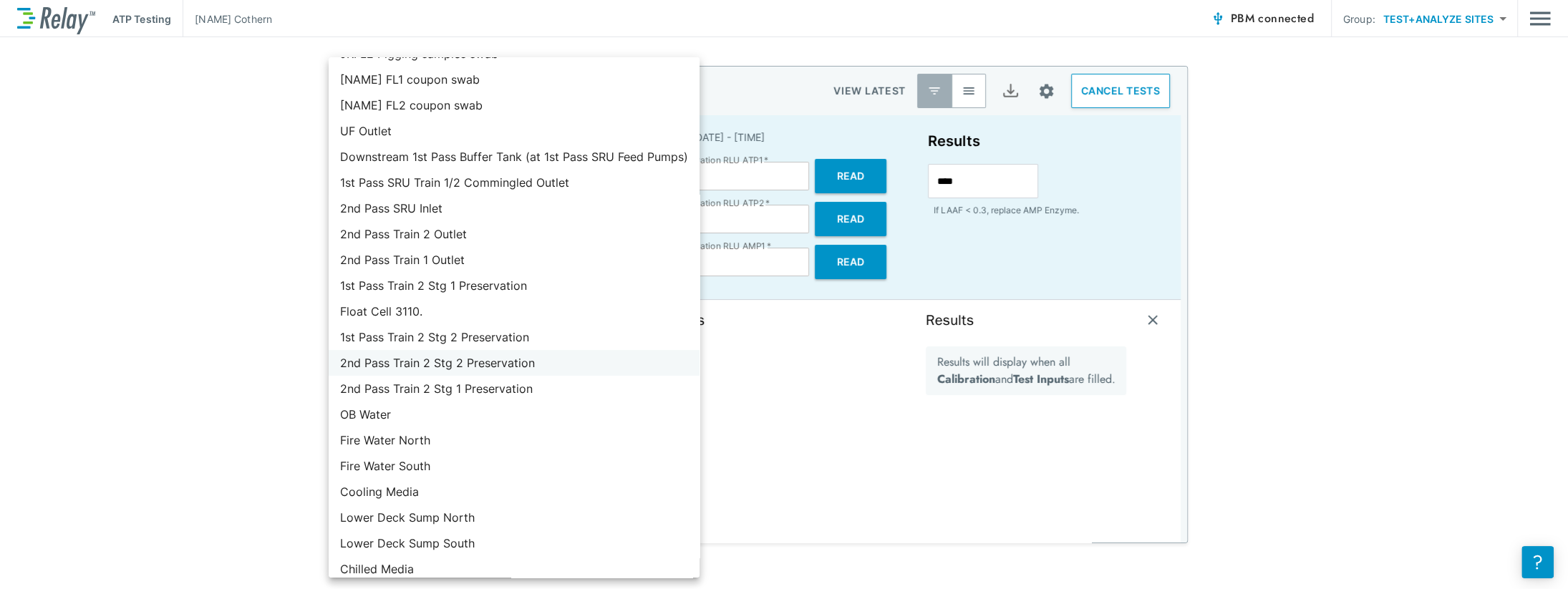 click on "2nd Pass Train 2 Stg 2 Preservation" at bounding box center (514, 363) 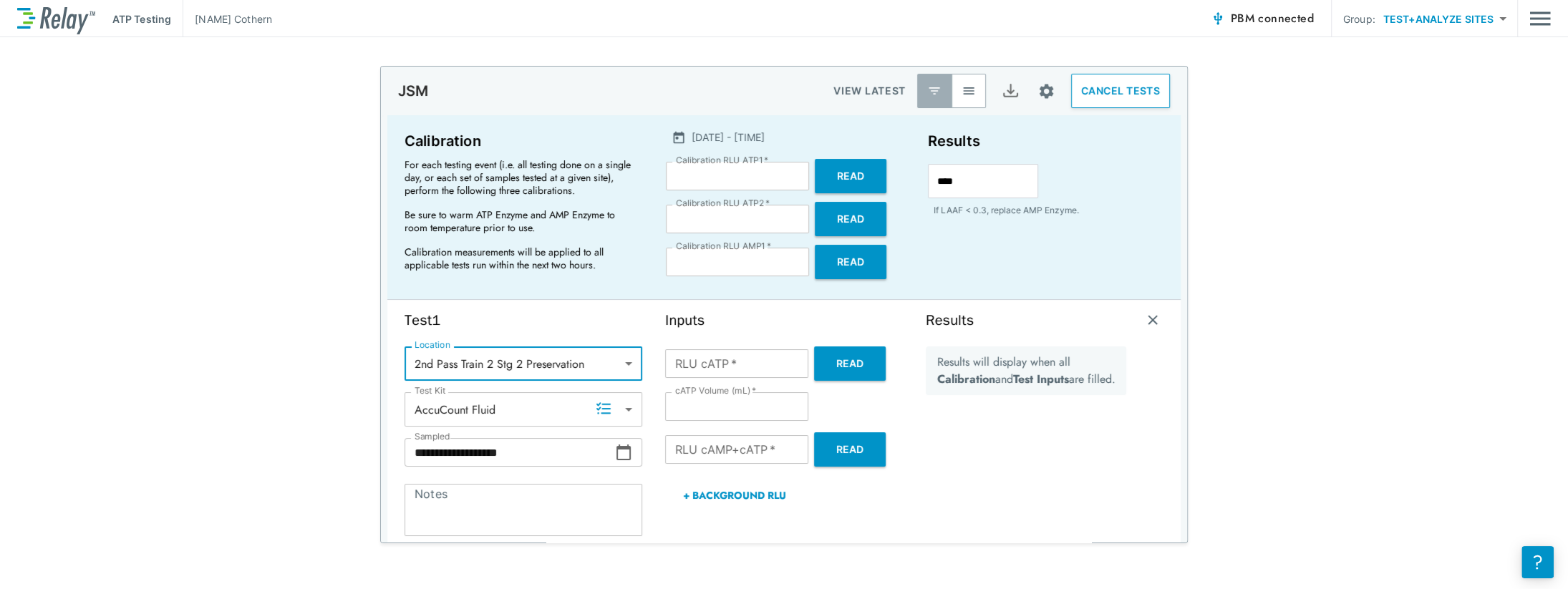 click on "Read" at bounding box center [850, 364] 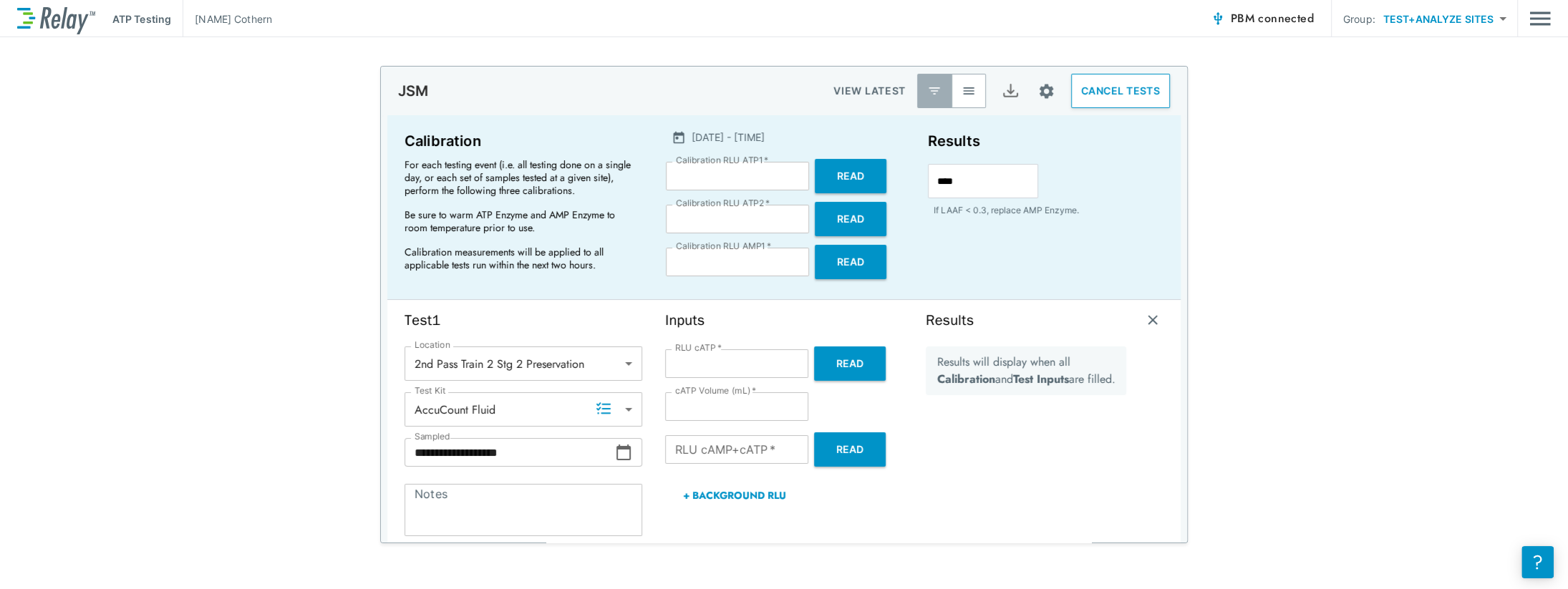click on "Read" at bounding box center (850, 364) 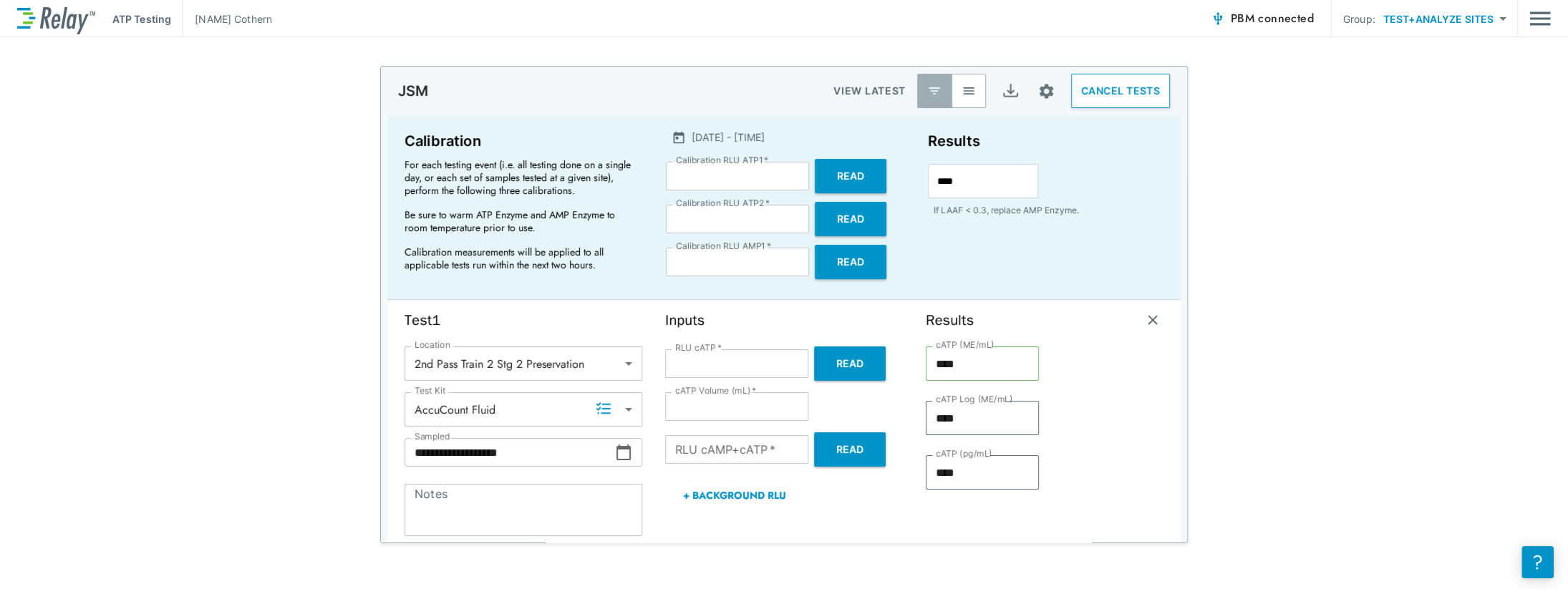 click on "Read" at bounding box center [850, 449] 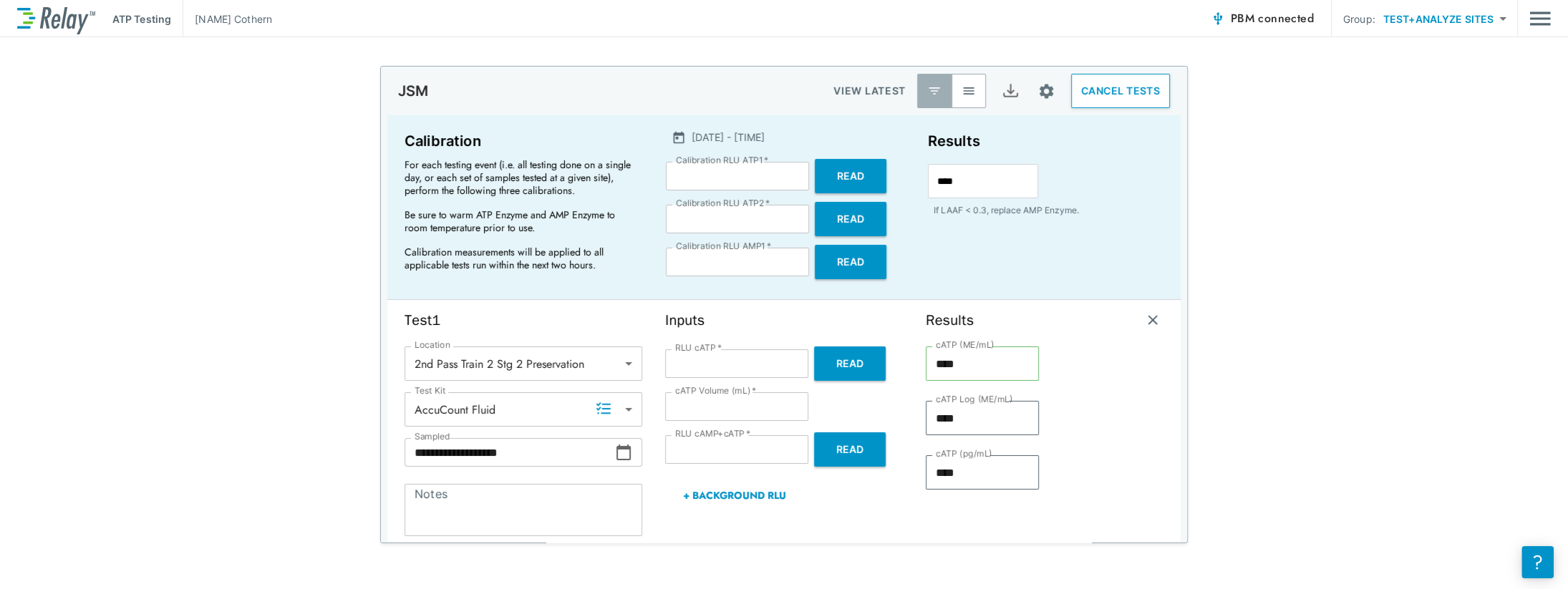 type on "**" 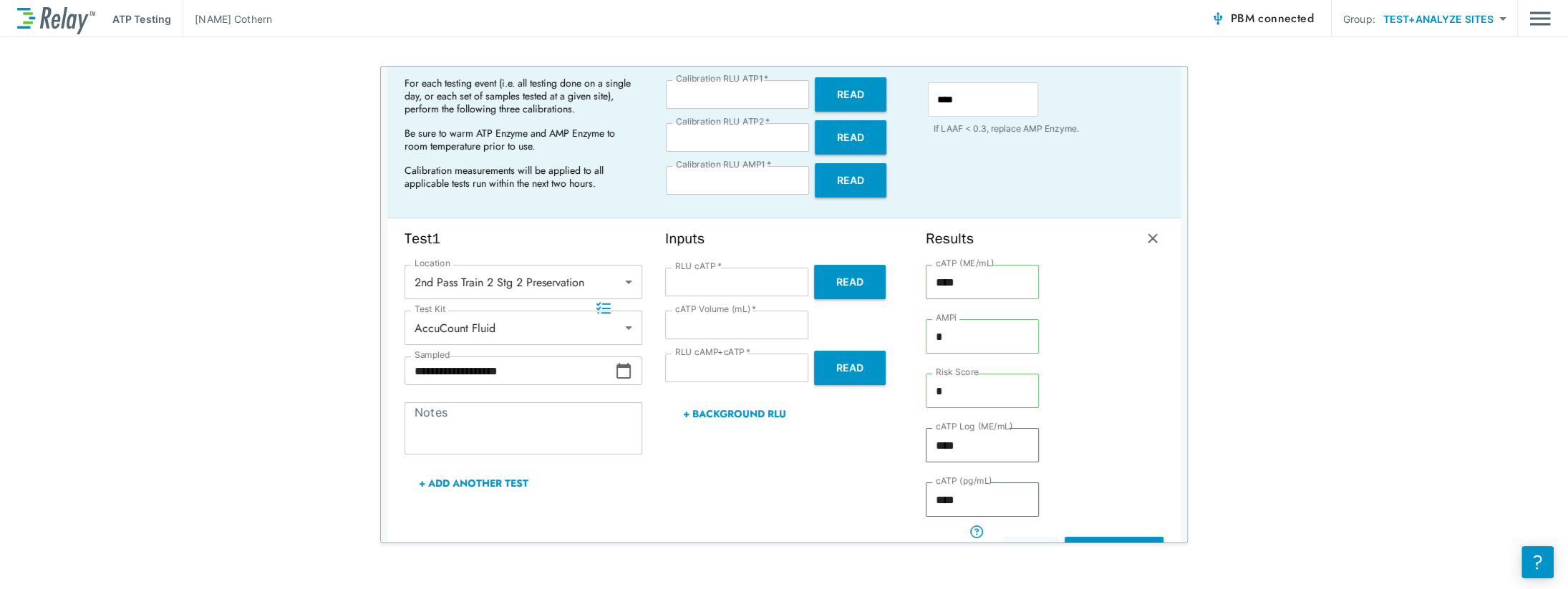 scroll, scrollTop: 122, scrollLeft: 0, axis: vertical 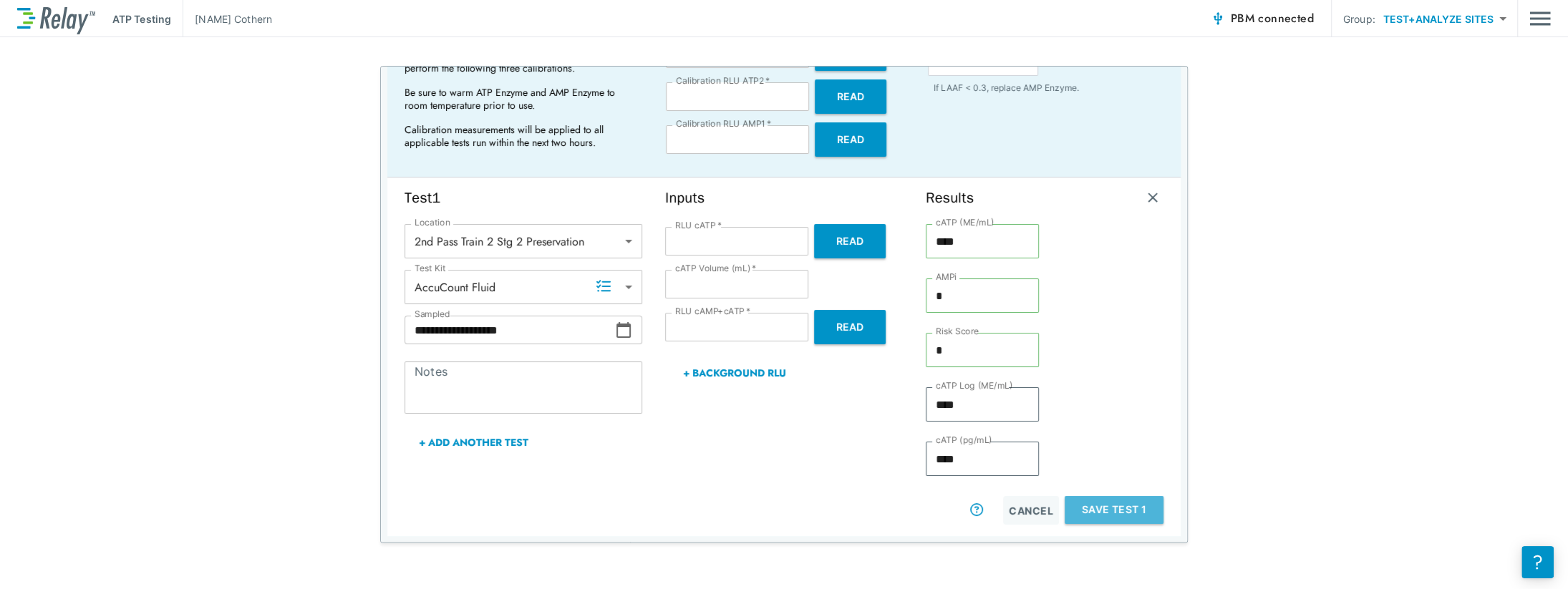 click on "Save Test 1" at bounding box center (1114, 510) 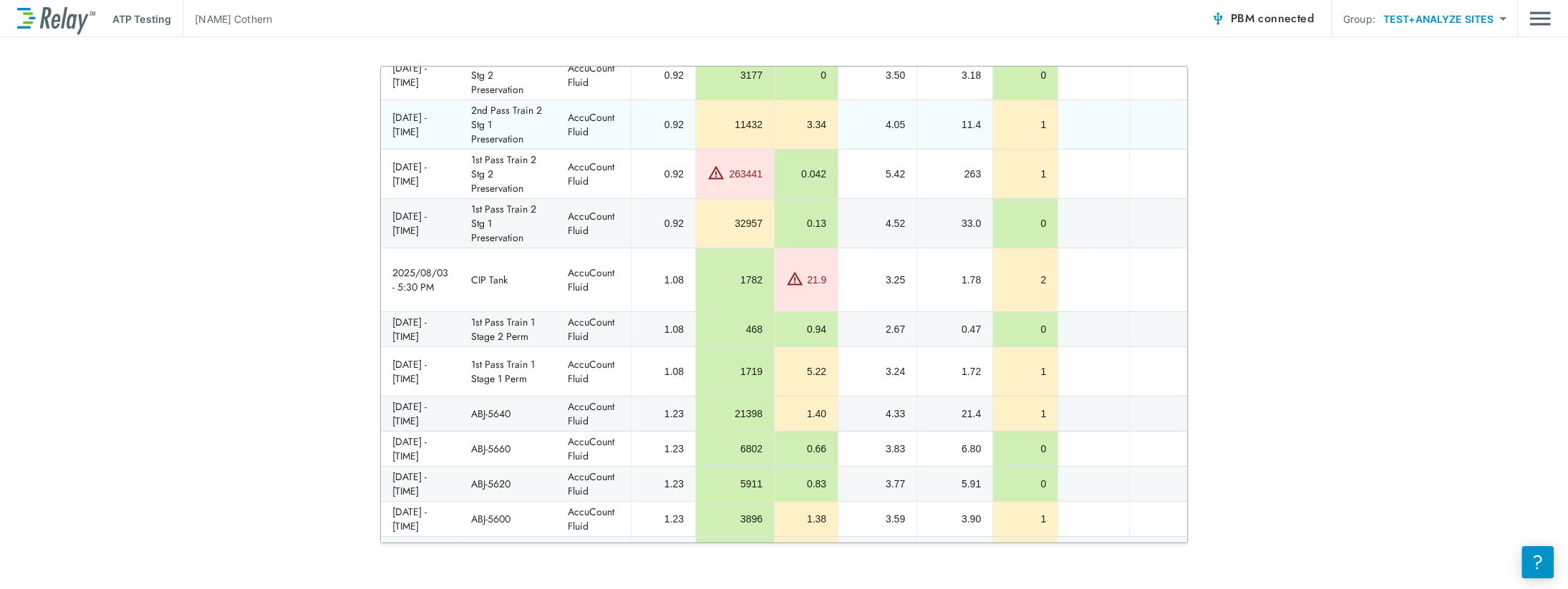 scroll, scrollTop: 0, scrollLeft: 0, axis: both 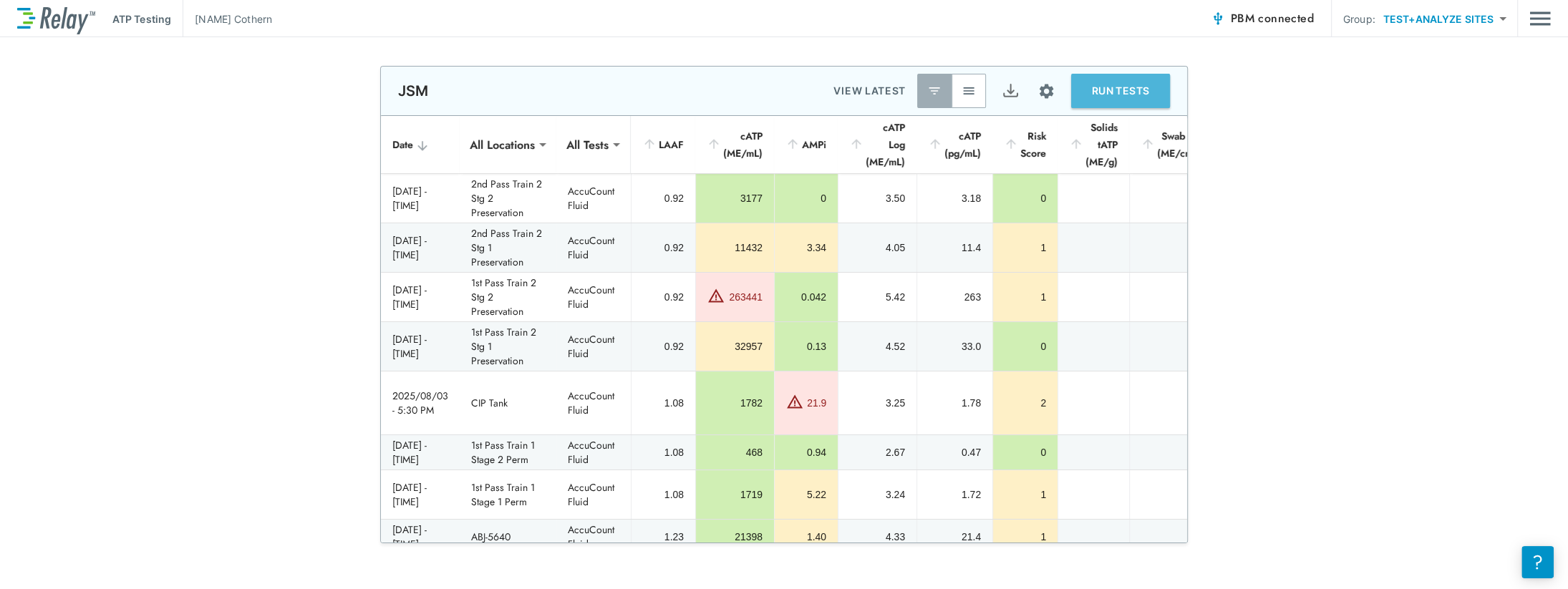 click on "RUN TESTS" at bounding box center [1121, 91] 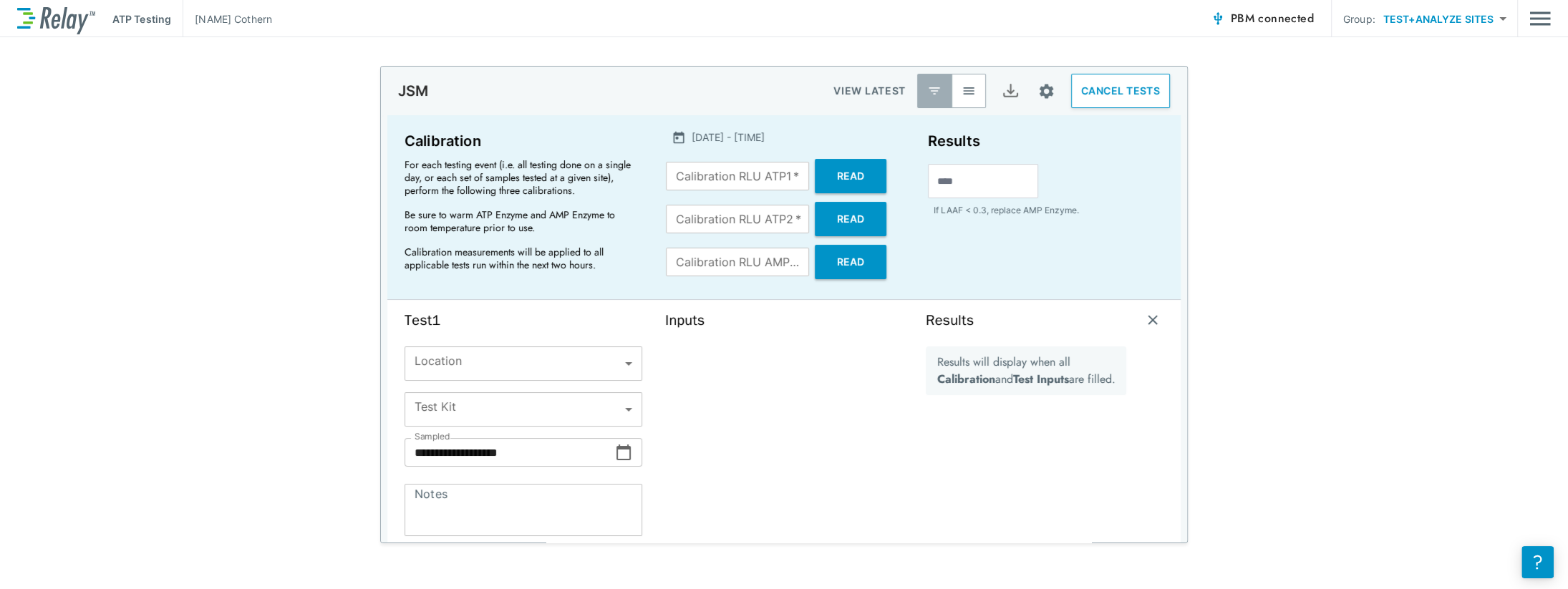 type on "*****" 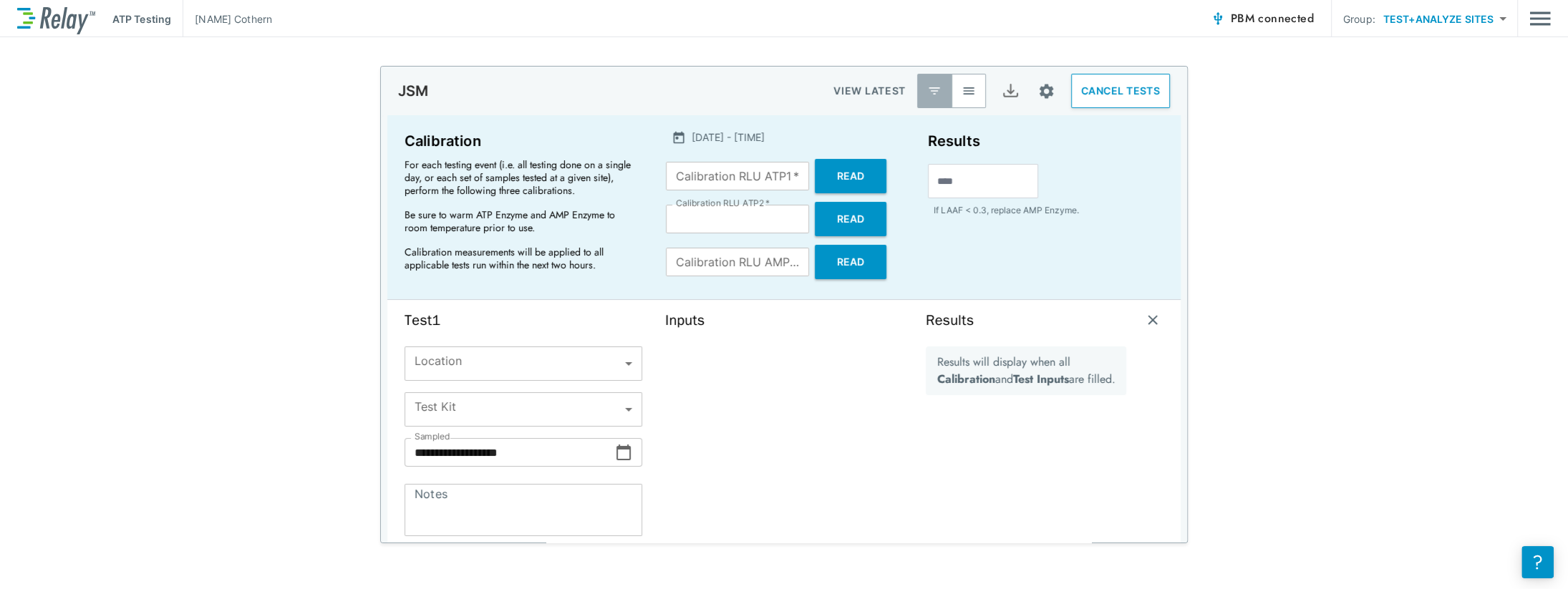 type on "*****" 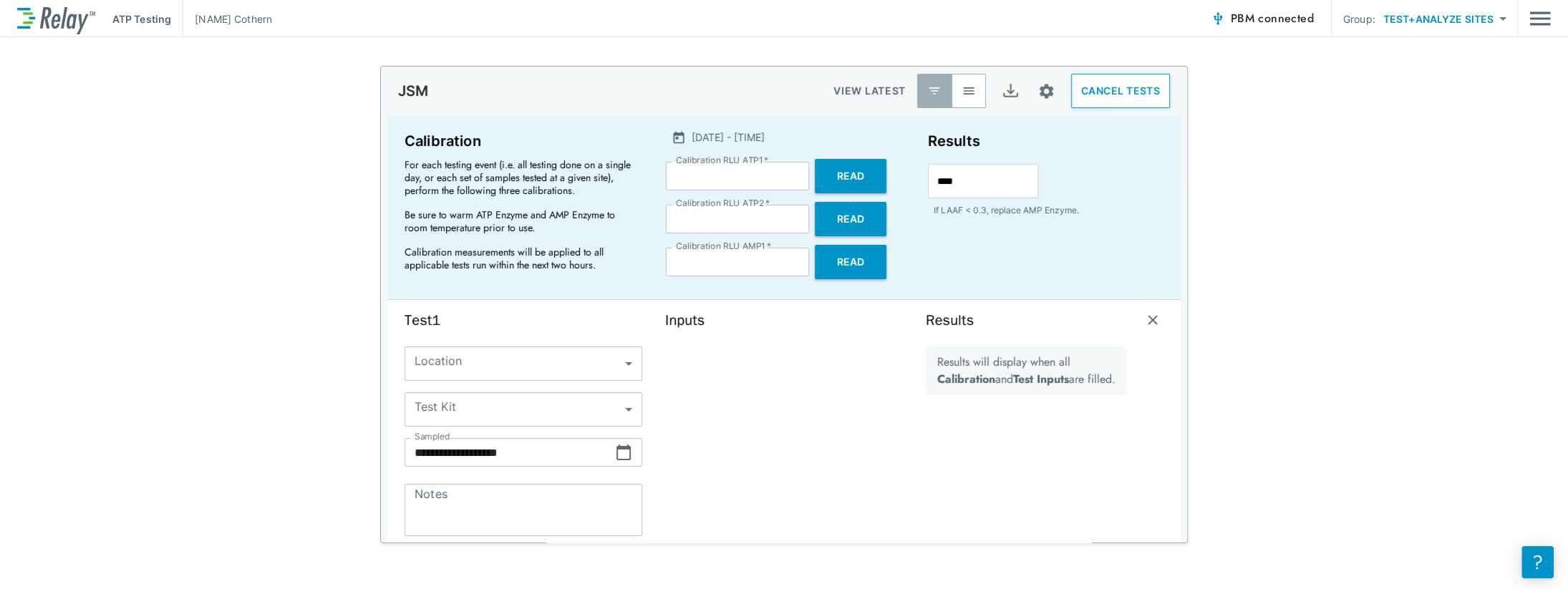 click on "**********" at bounding box center (784, 294) 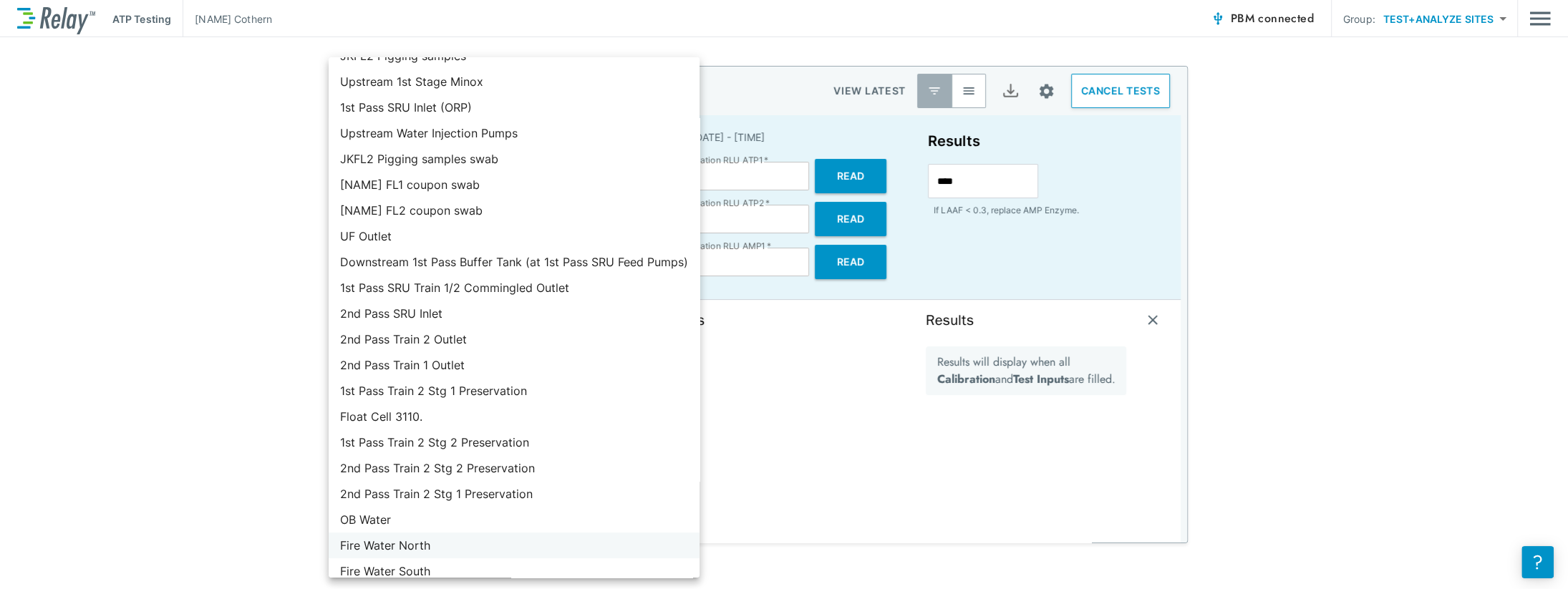 scroll, scrollTop: 327, scrollLeft: 0, axis: vertical 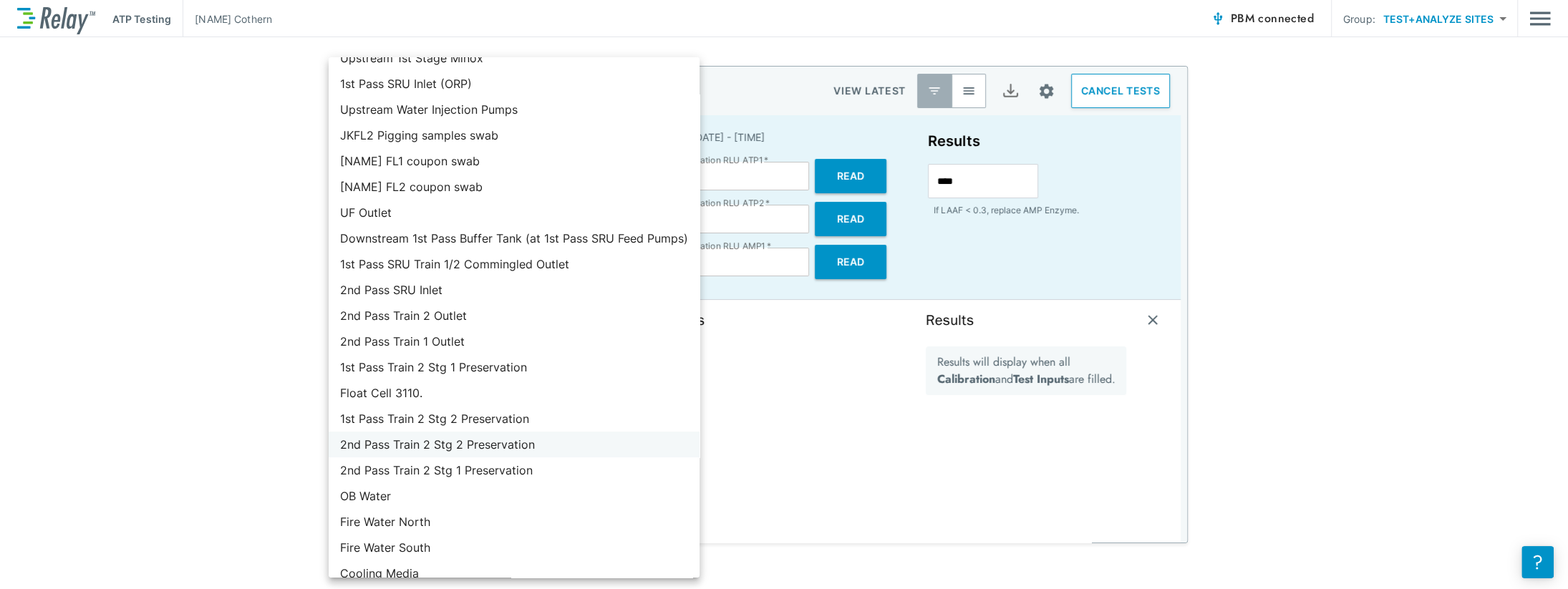 click on "2nd Pass Train 2 Stg 2 Preservation" at bounding box center (514, 444) 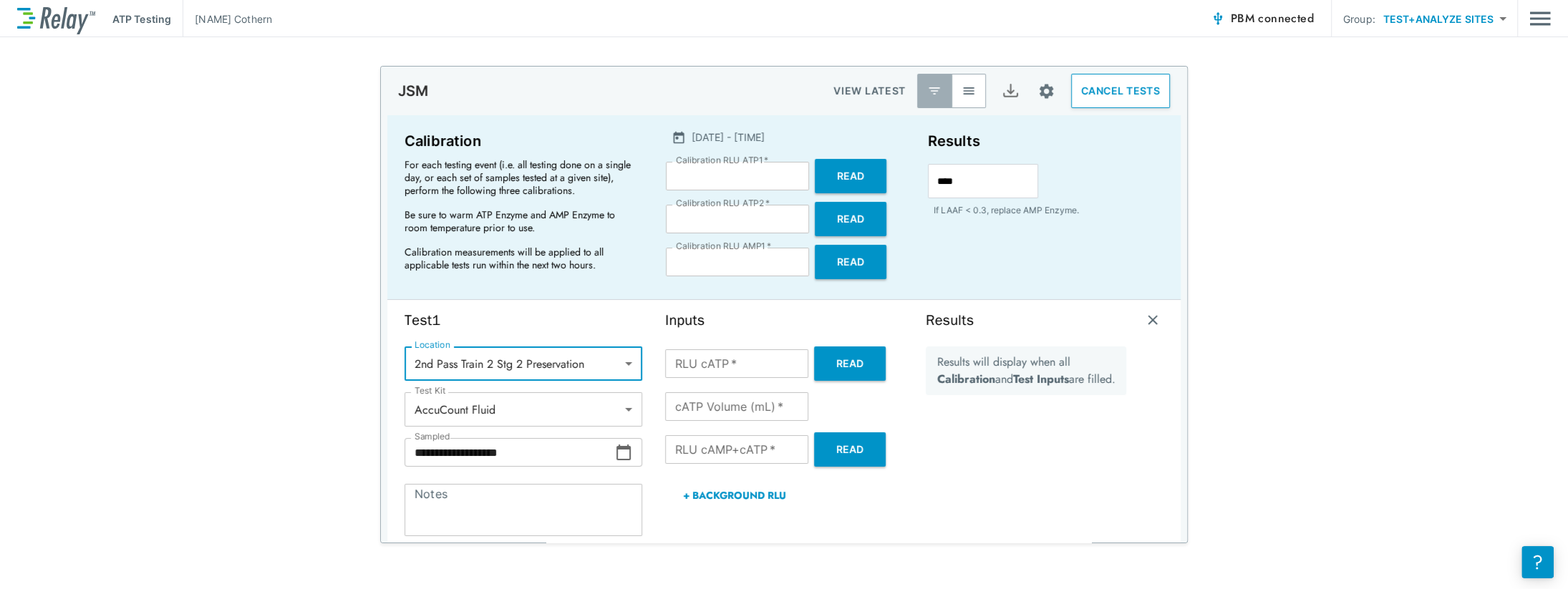 type on "**********" 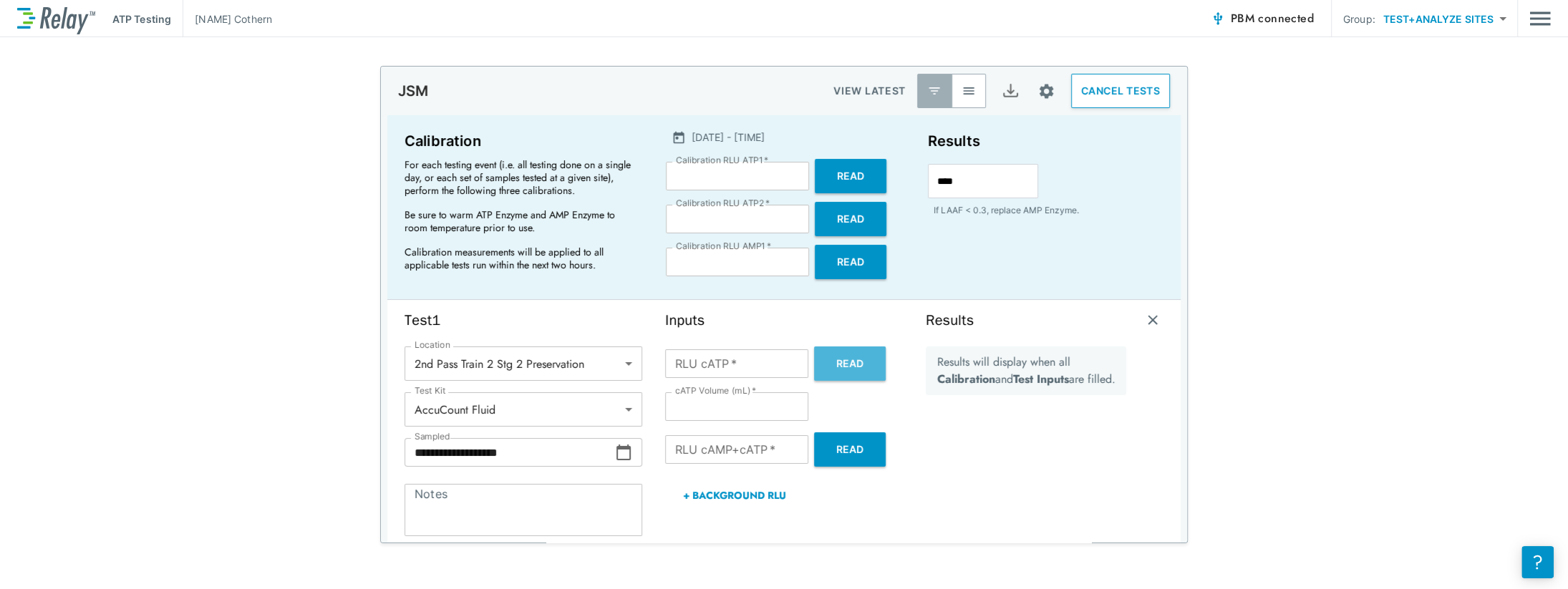 click on "Read" at bounding box center [850, 364] 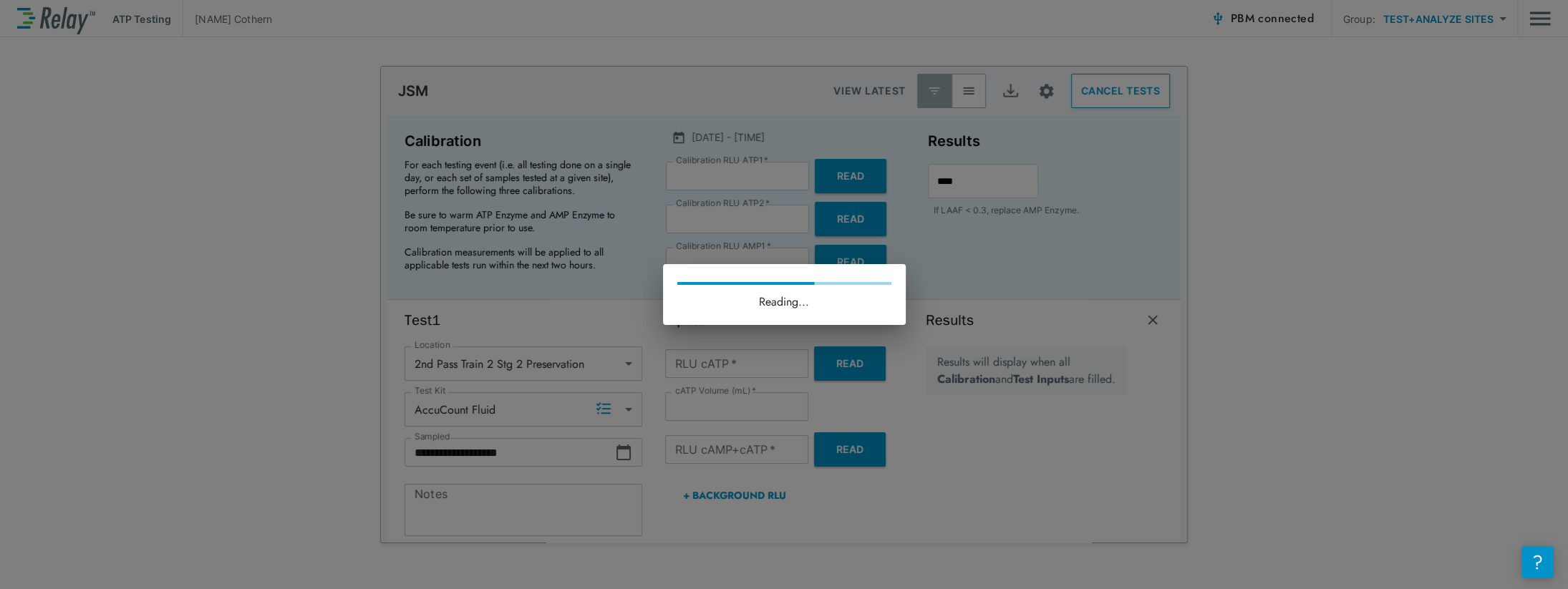 type on "*" 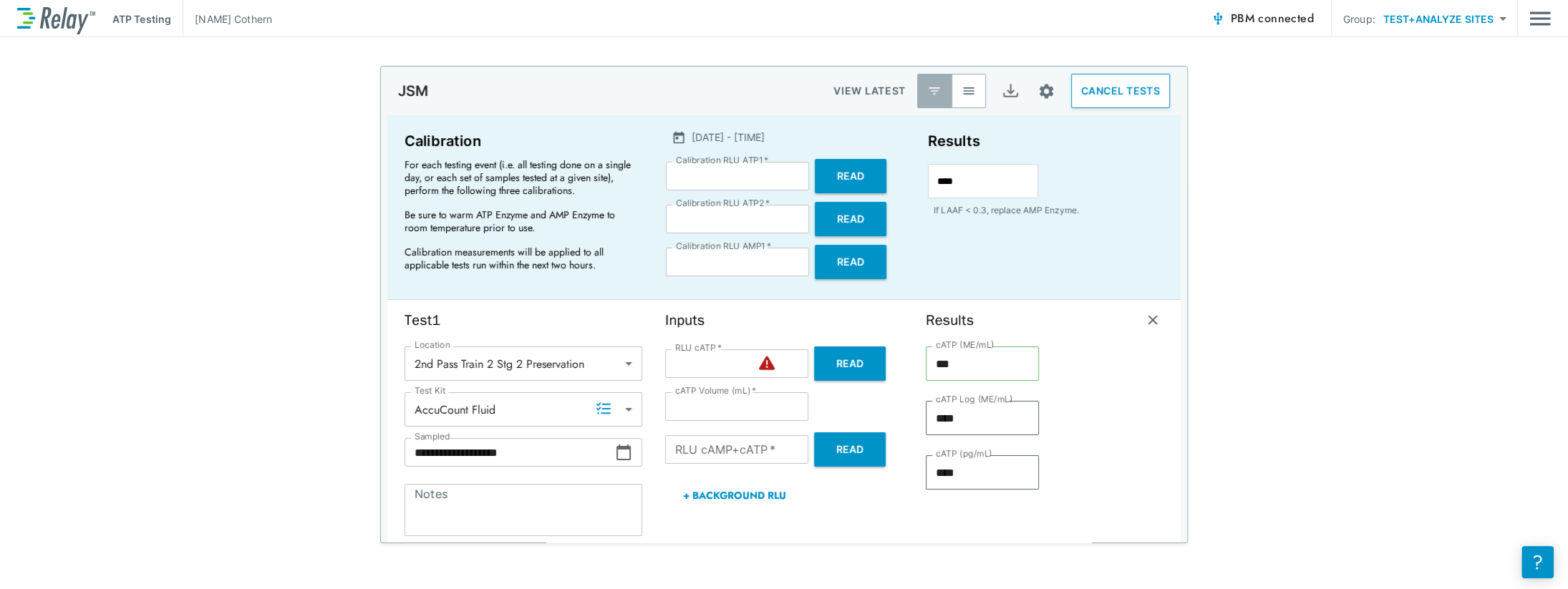 click on "CANCEL TESTS" at bounding box center (1121, 91) 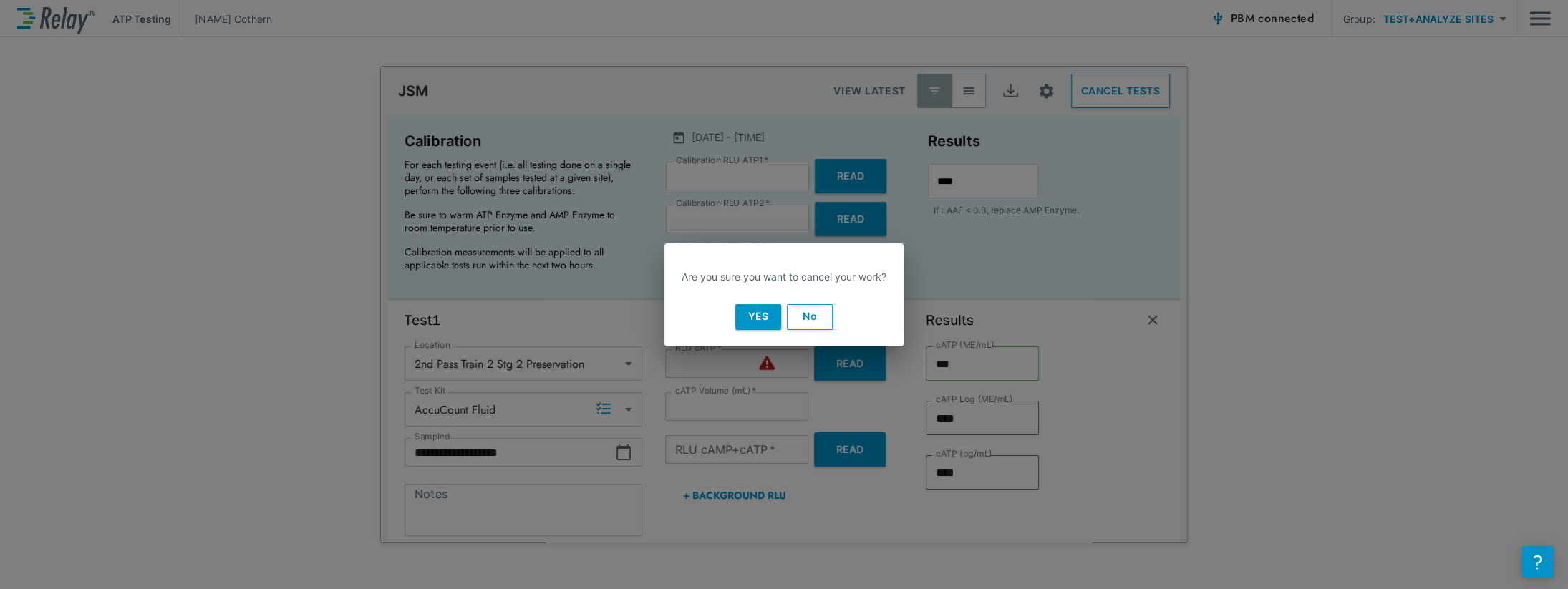 click on "Yes" at bounding box center [758, 317] 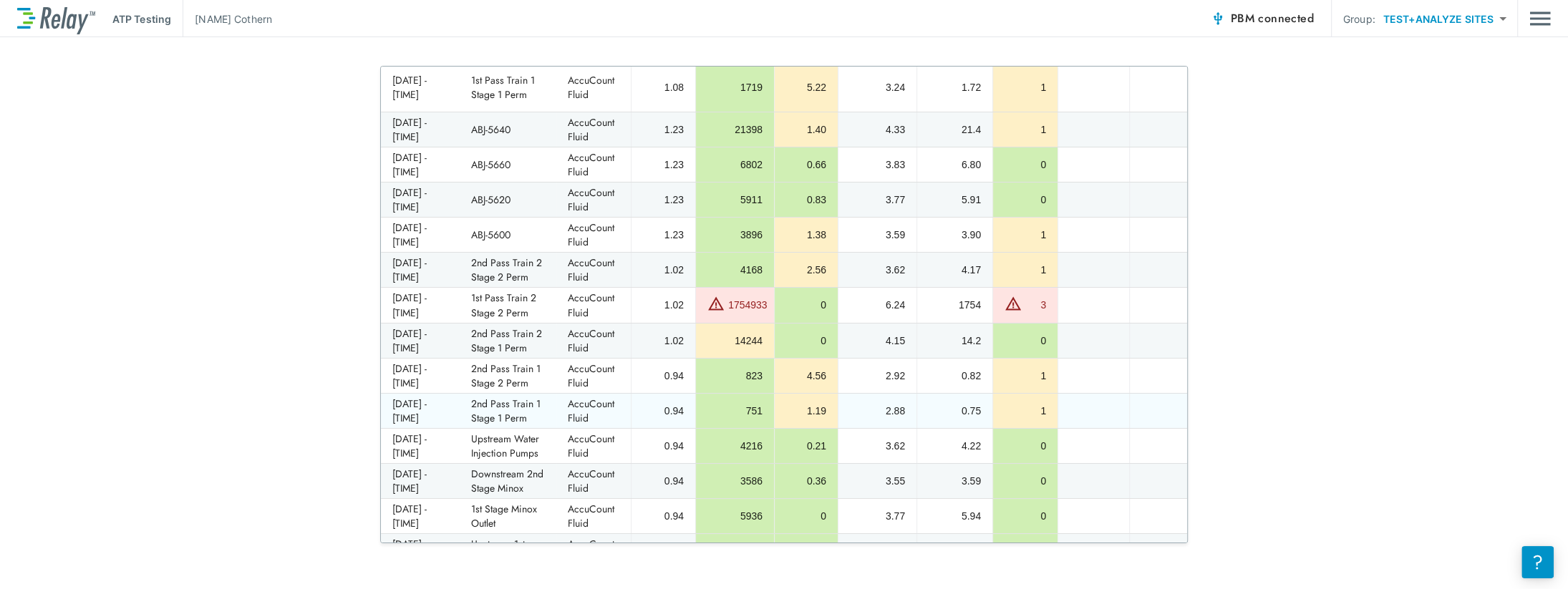 scroll, scrollTop: 409, scrollLeft: 0, axis: vertical 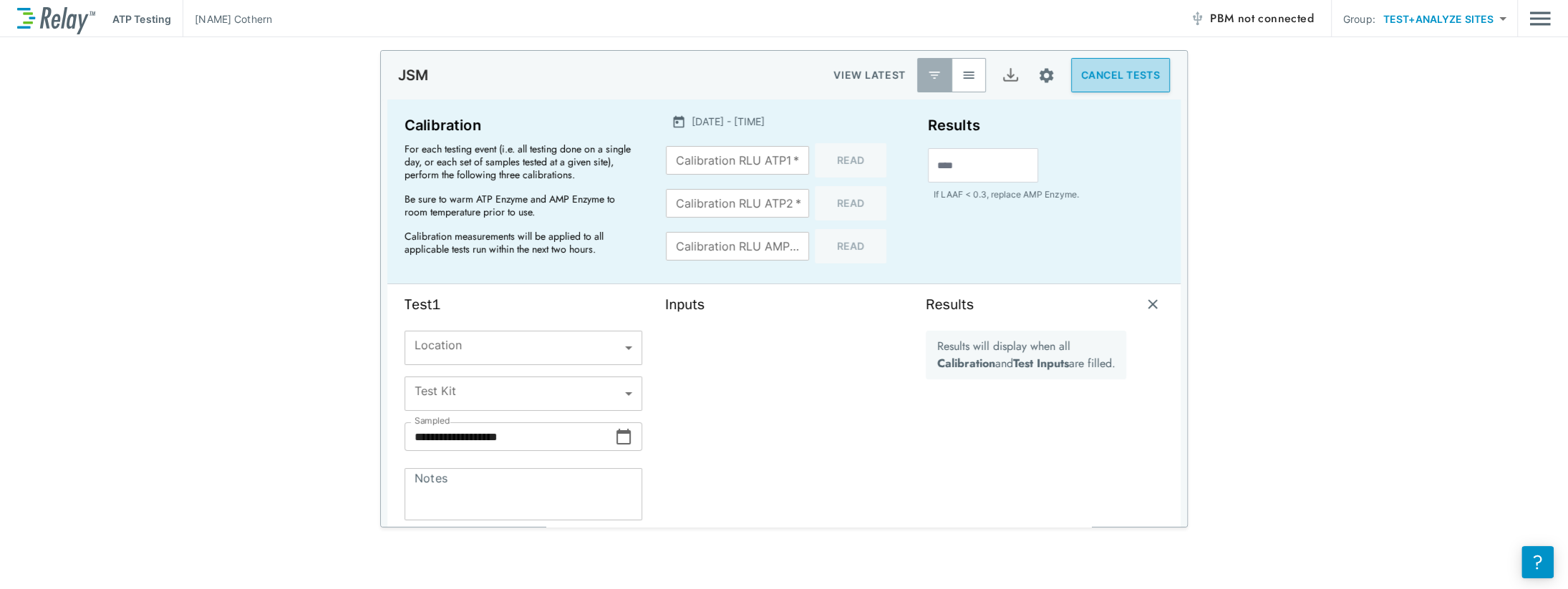click on "CANCEL TESTS" at bounding box center [1121, 75] 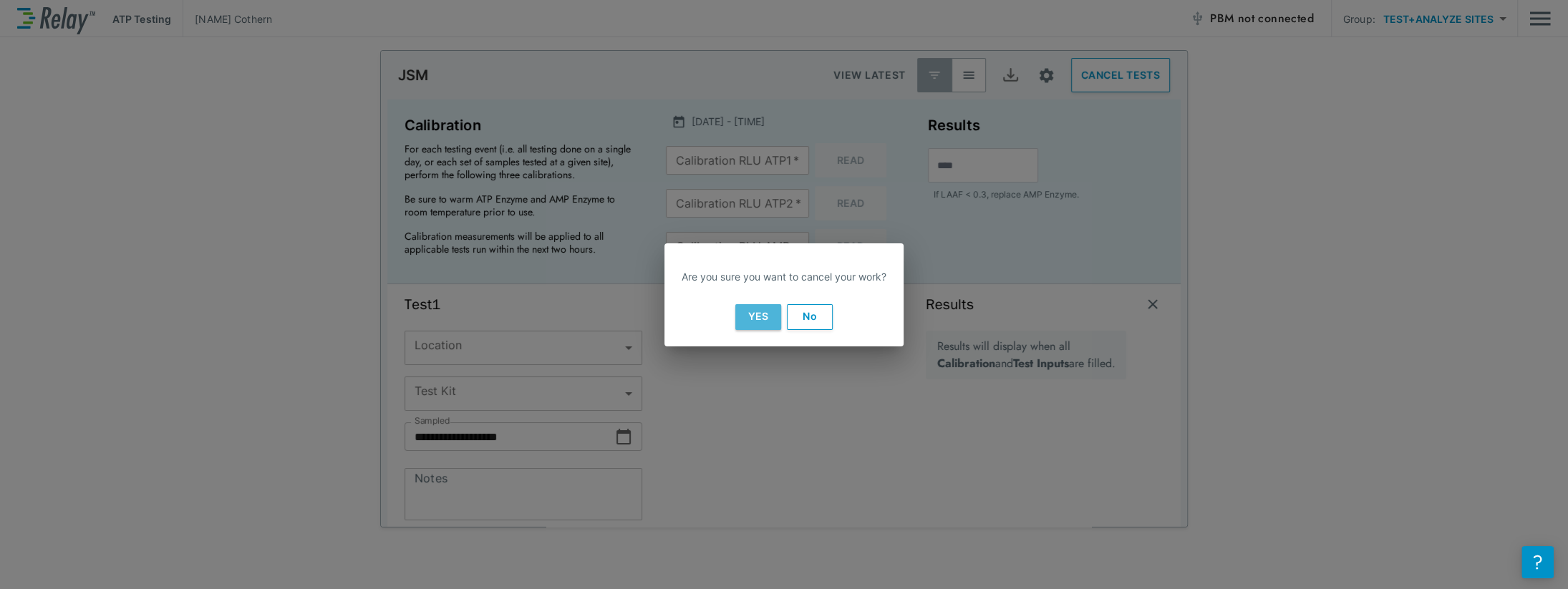 click on "Yes" at bounding box center (758, 317) 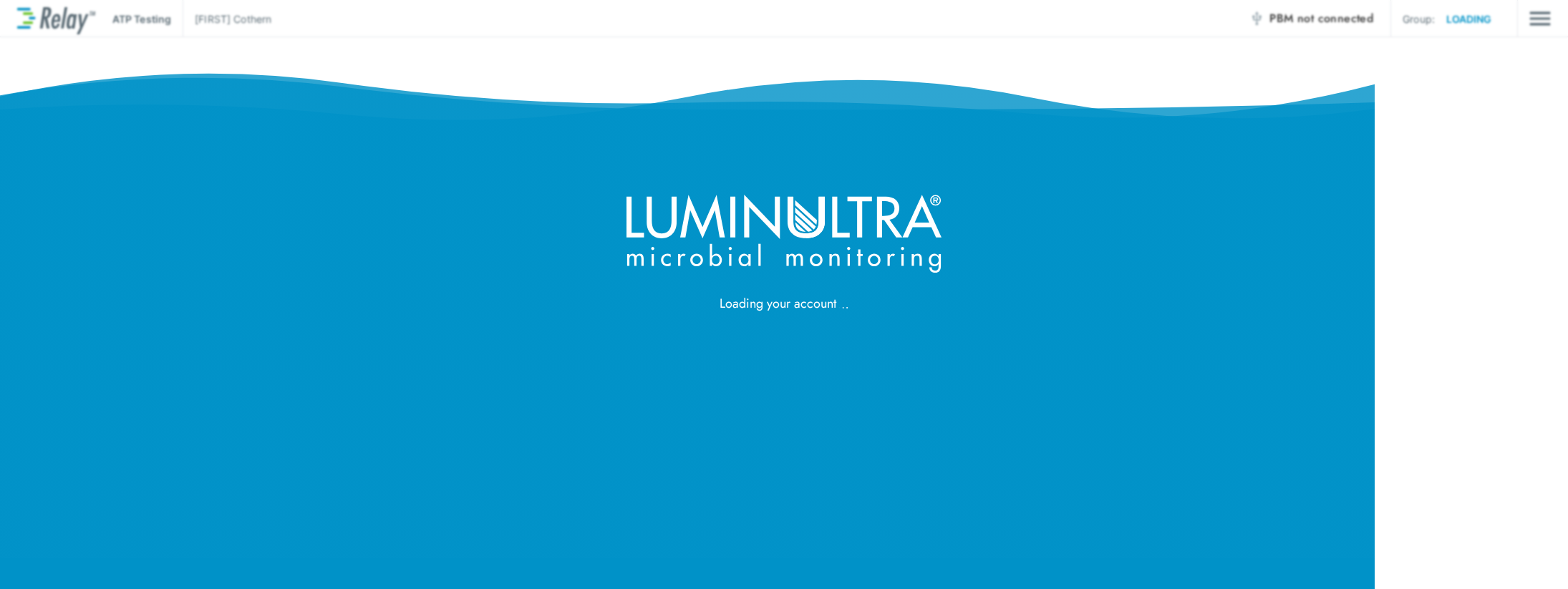 scroll, scrollTop: 0, scrollLeft: 0, axis: both 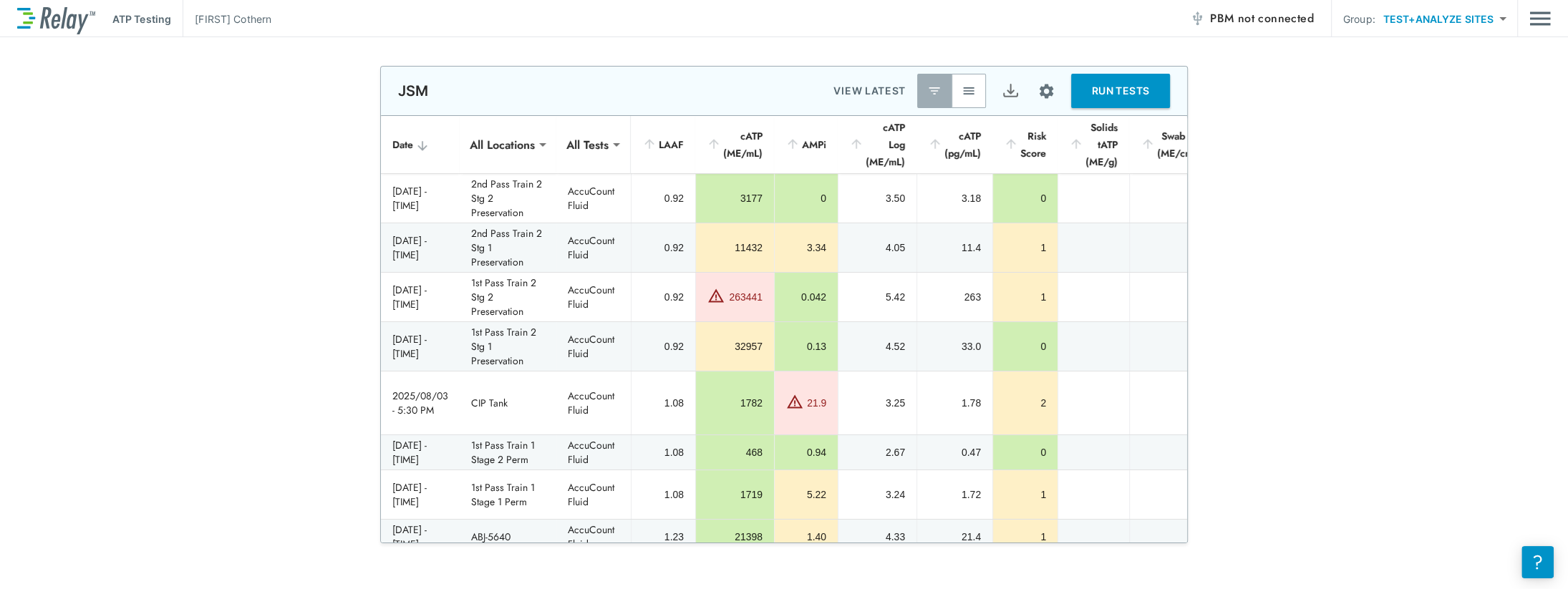 type on "*****" 